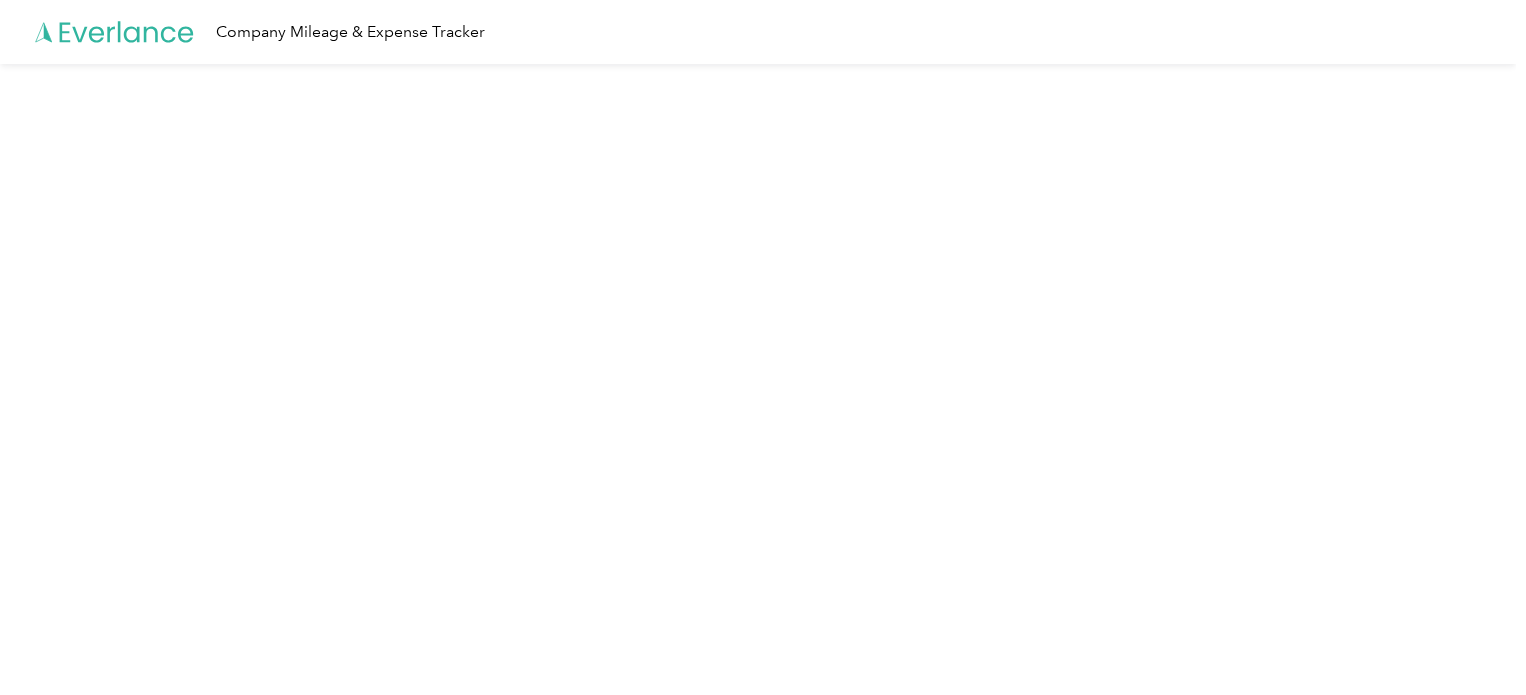scroll, scrollTop: 0, scrollLeft: 0, axis: both 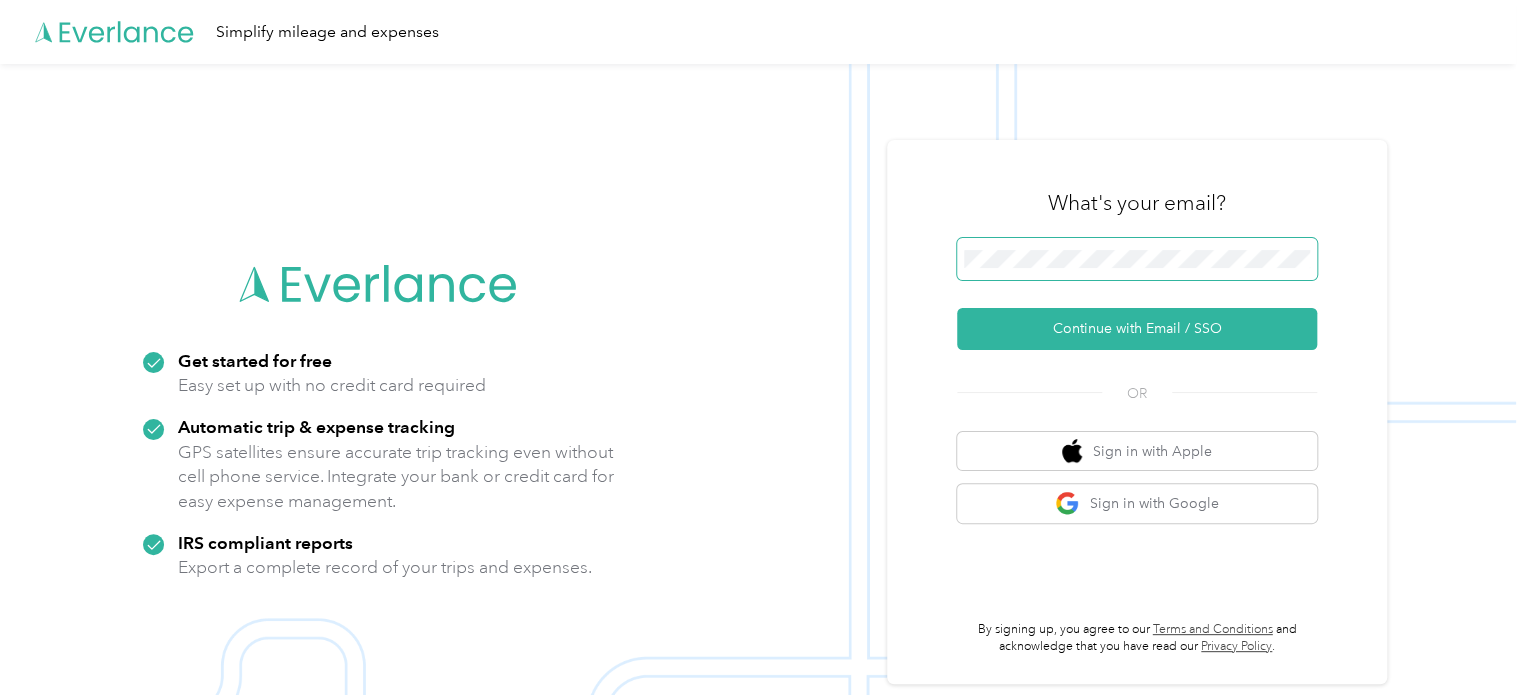 click at bounding box center (1137, 259) 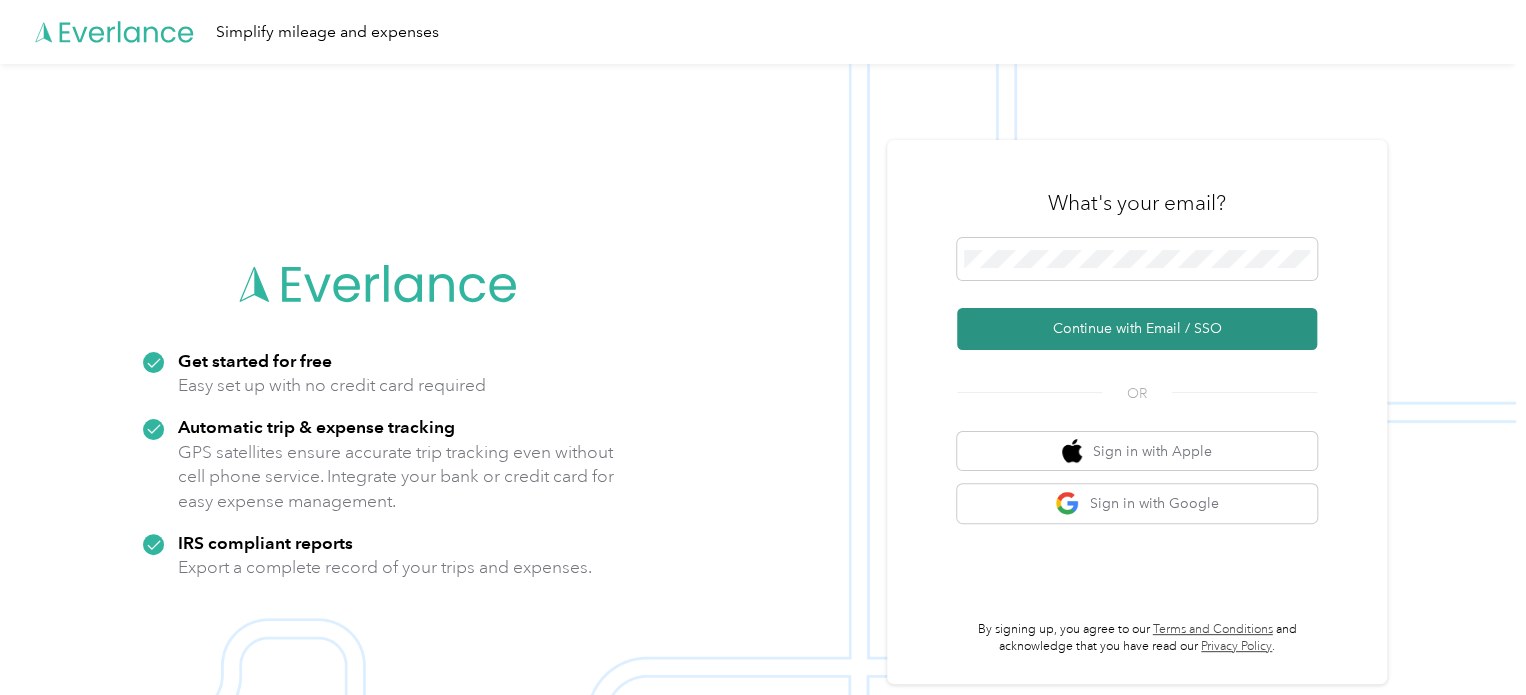 click on "Continue with Email / SSO" at bounding box center [1137, 329] 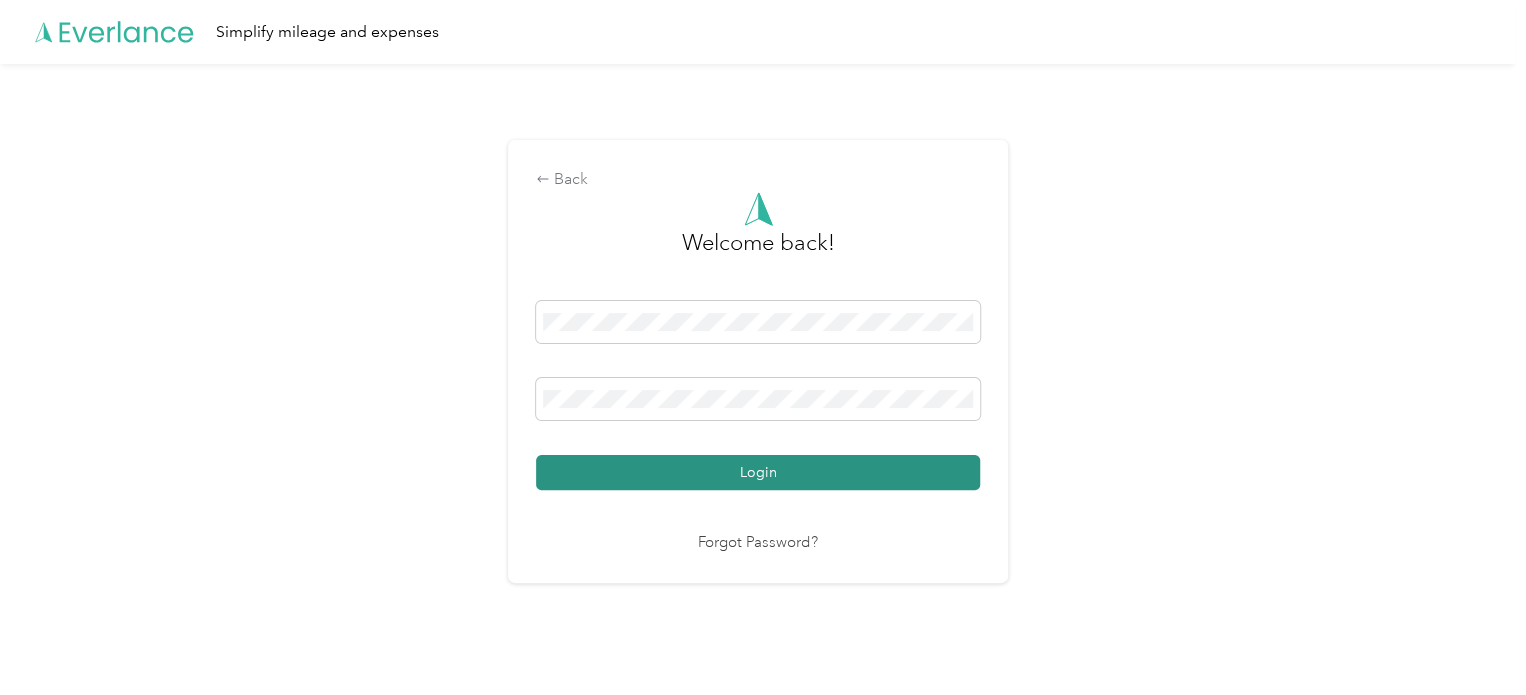 click on "Login" at bounding box center (758, 472) 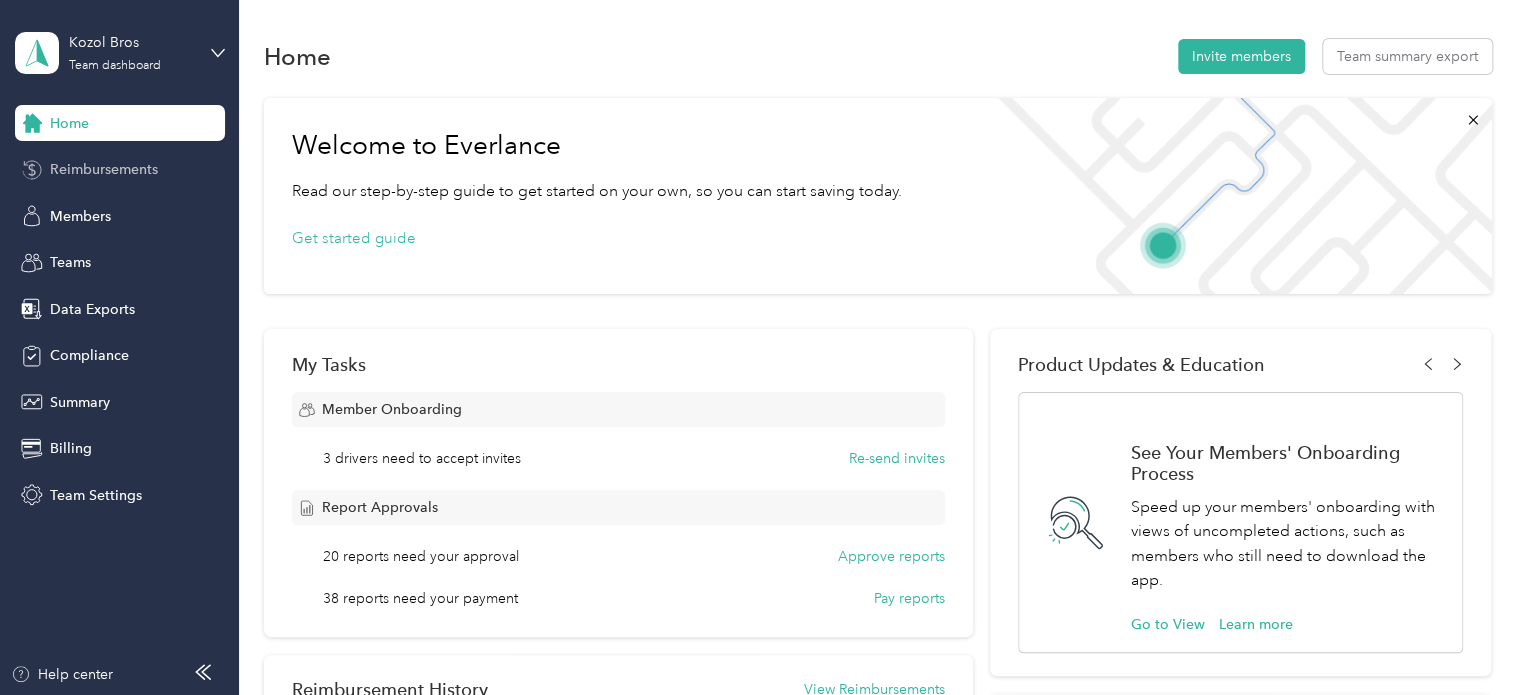 click on "Reimbursements" at bounding box center (120, 170) 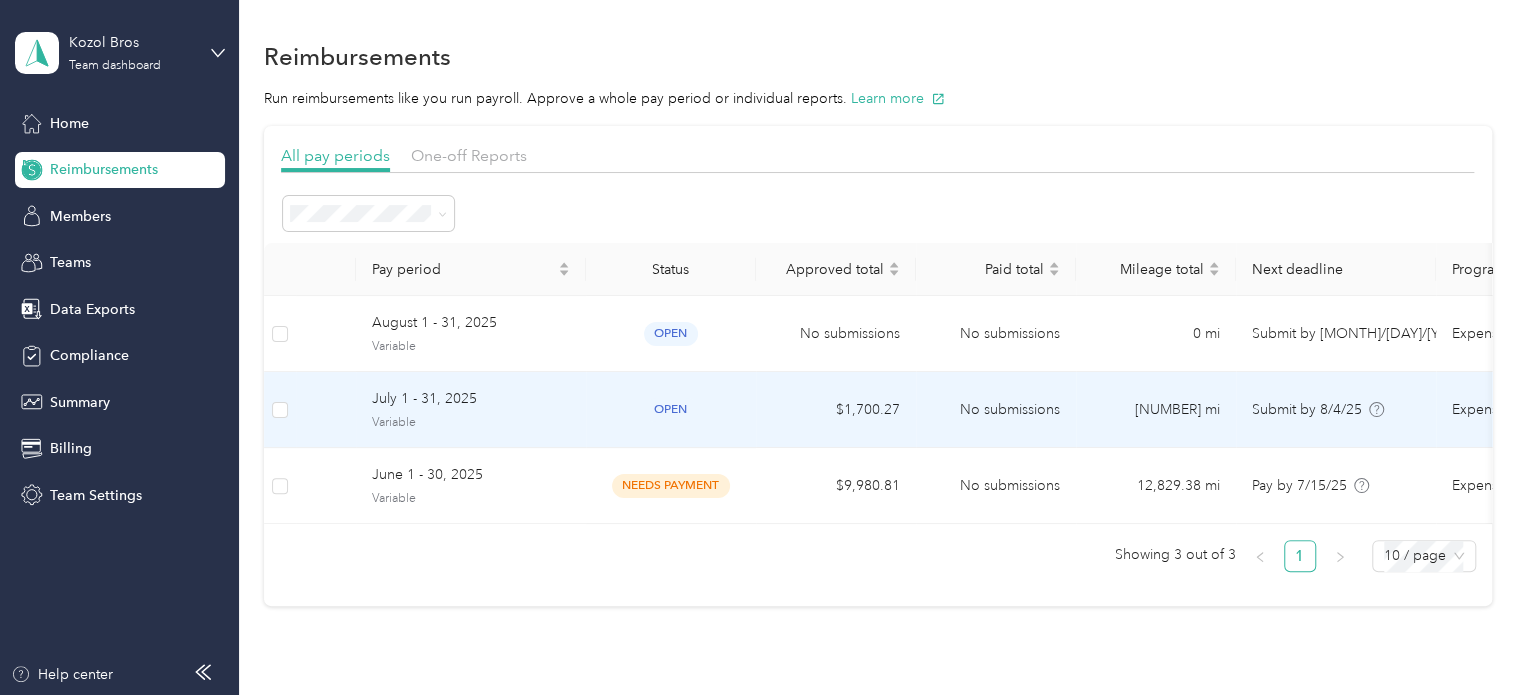 click on "$1,700.27" at bounding box center (836, 410) 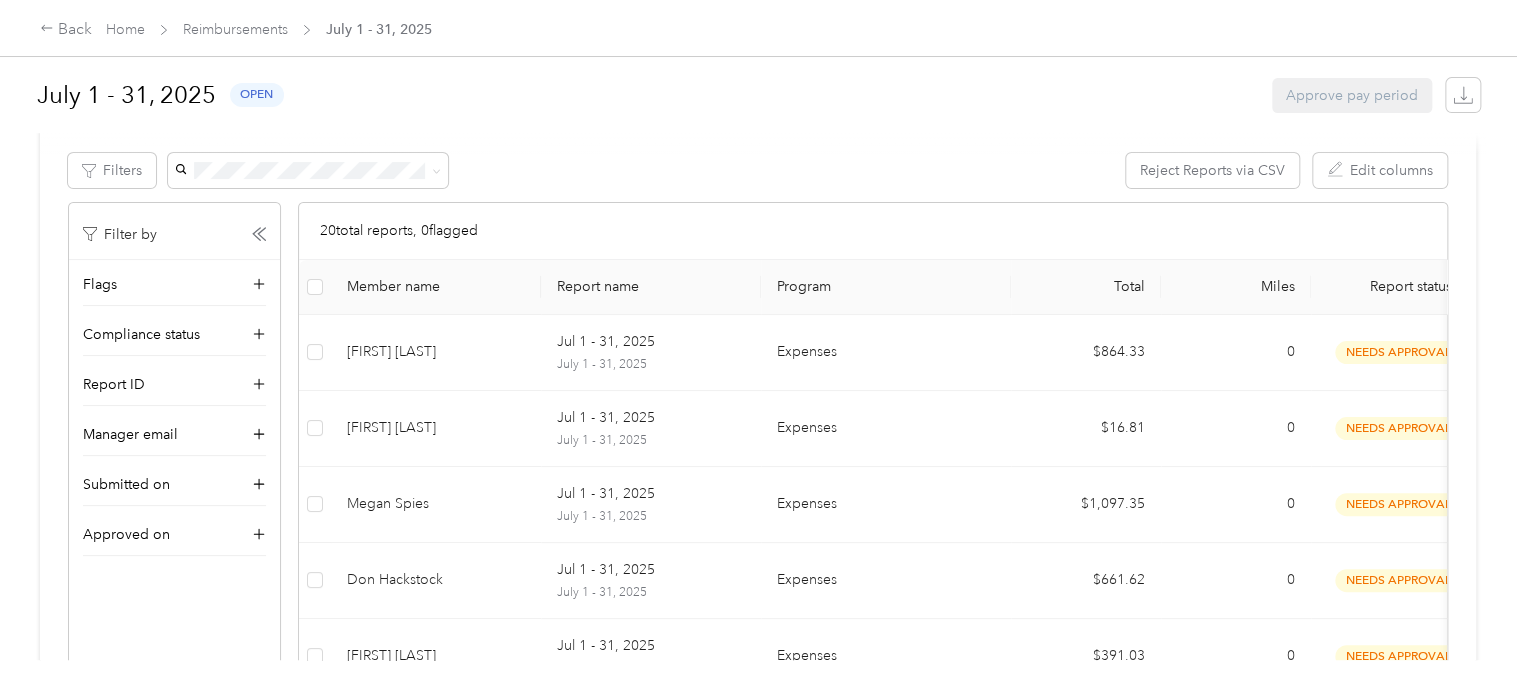 scroll, scrollTop: 368, scrollLeft: 0, axis: vertical 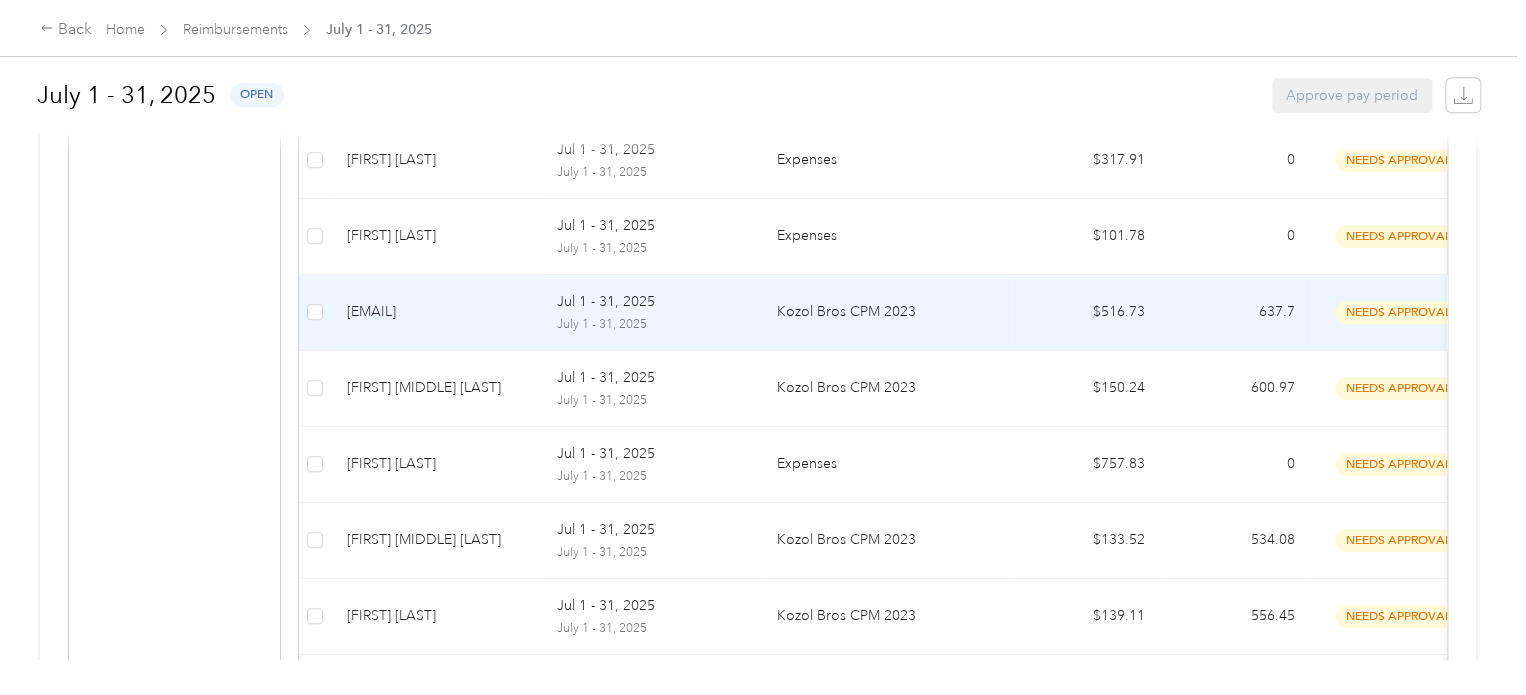click on "Kozol Bros CPM 2023" at bounding box center [886, 313] 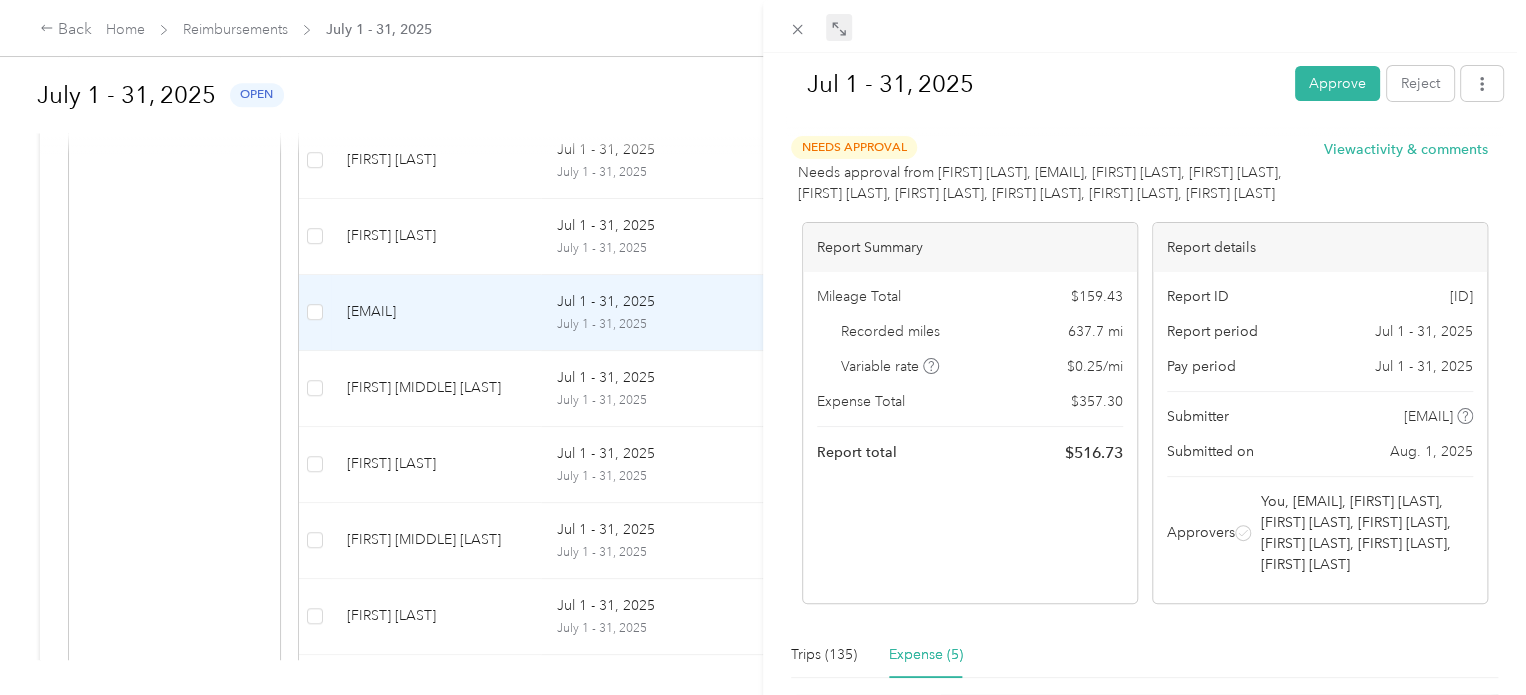 click 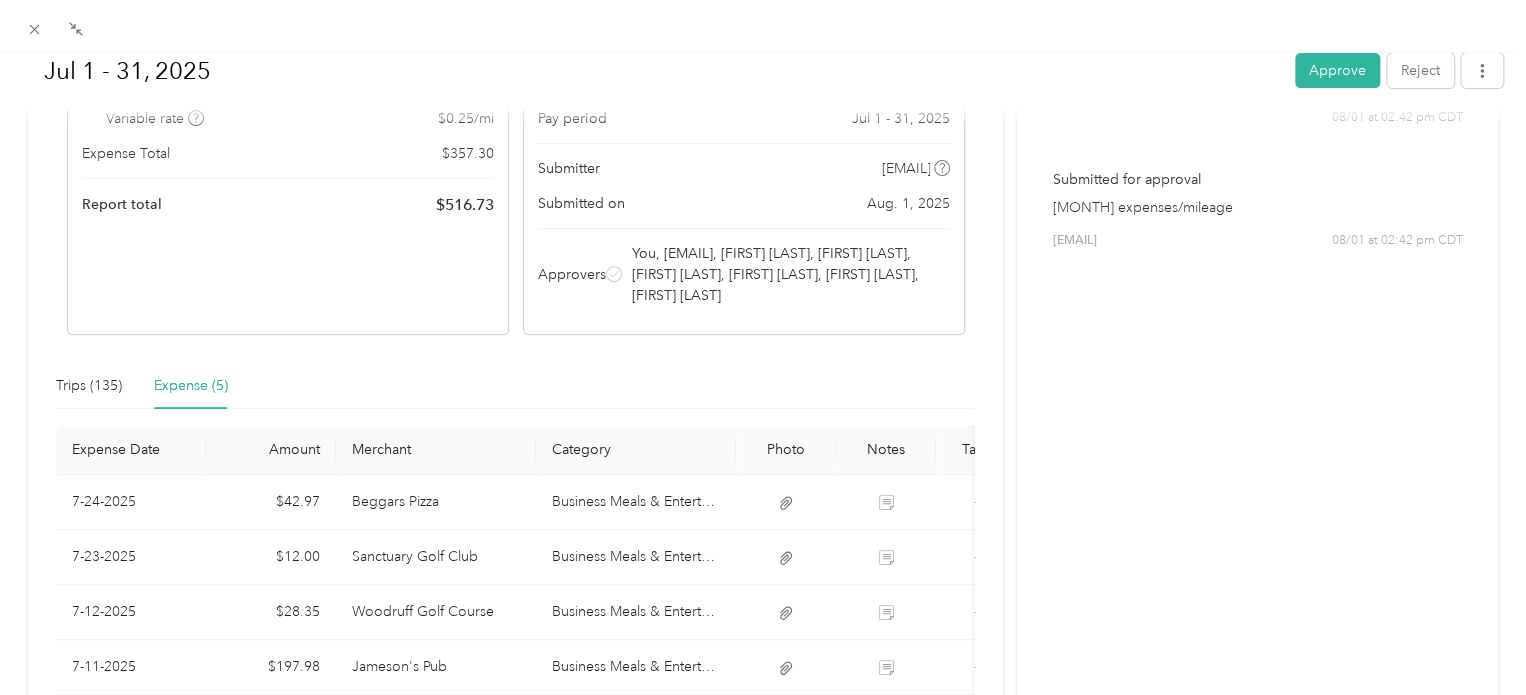 scroll, scrollTop: 290, scrollLeft: 0, axis: vertical 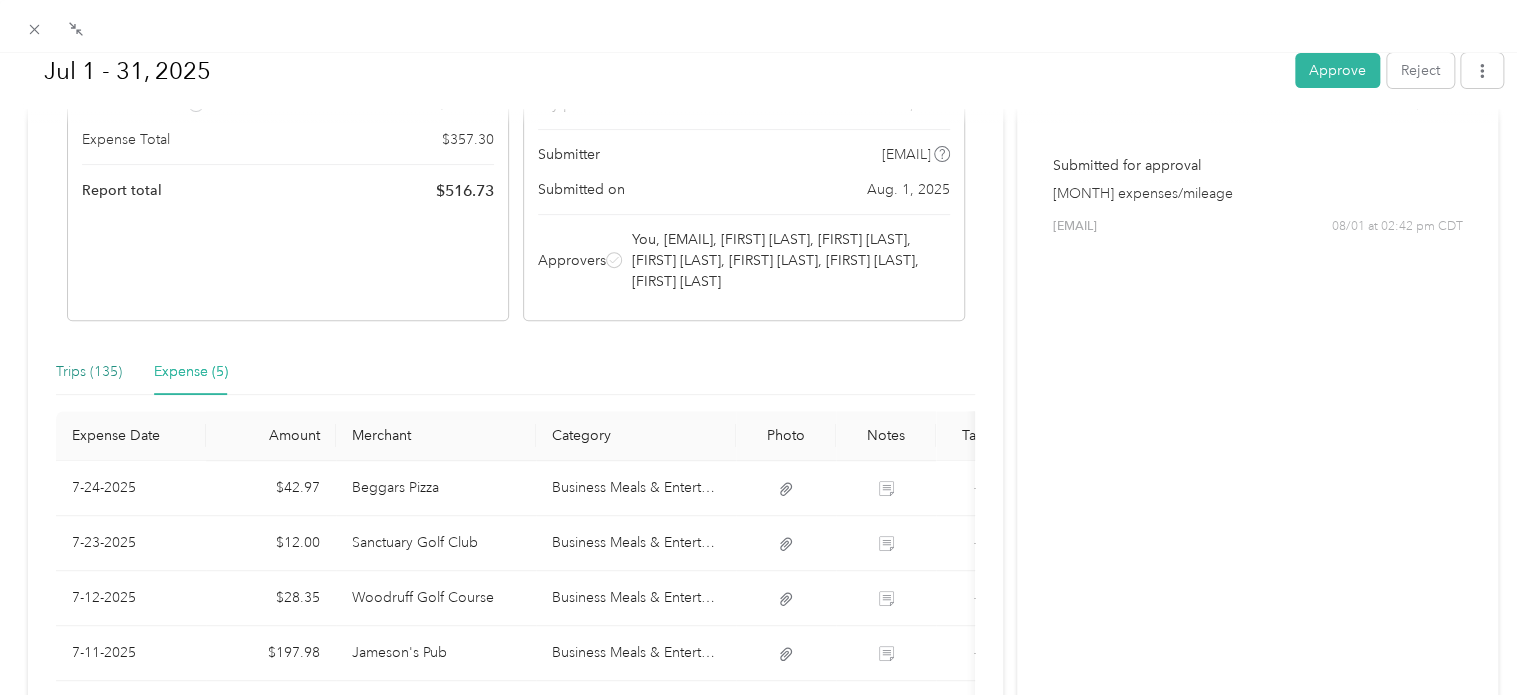 click on "Trips (135)" at bounding box center [89, 372] 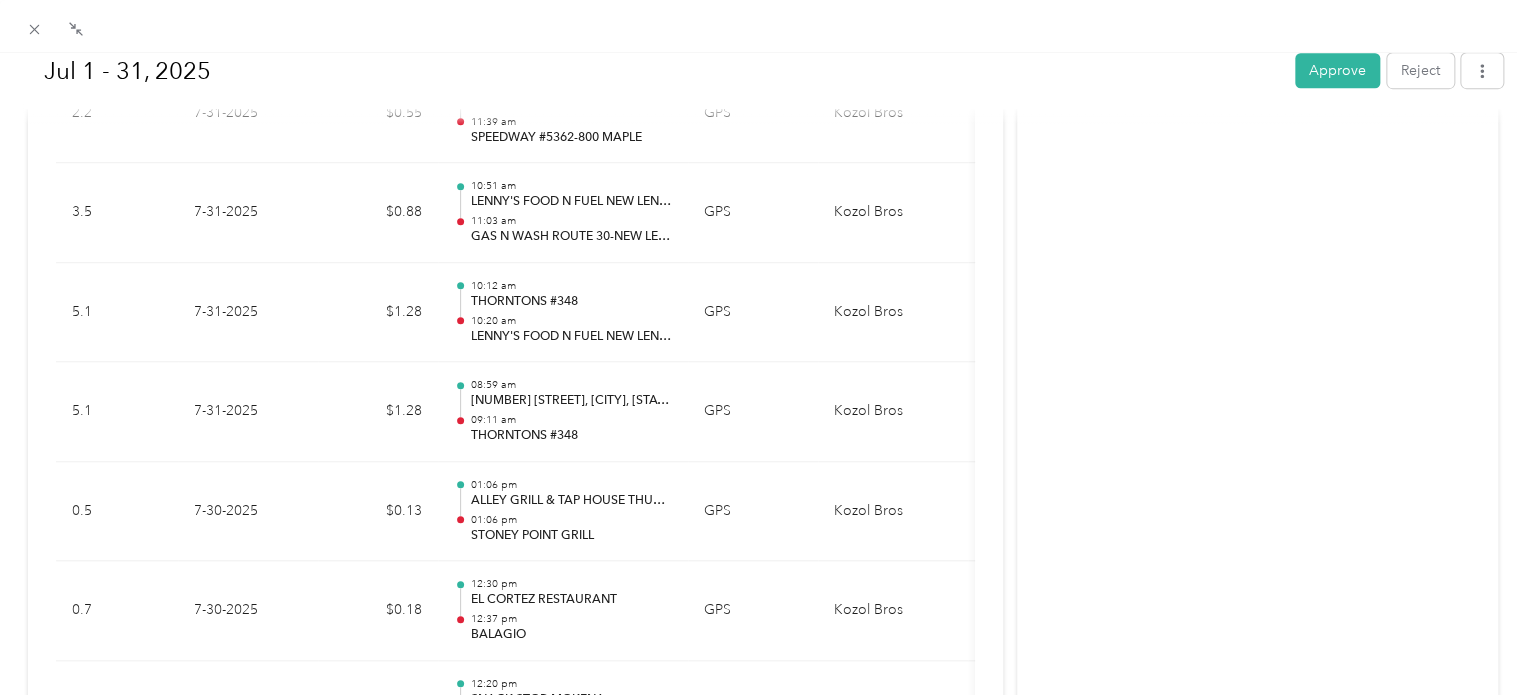 scroll, scrollTop: 668, scrollLeft: 0, axis: vertical 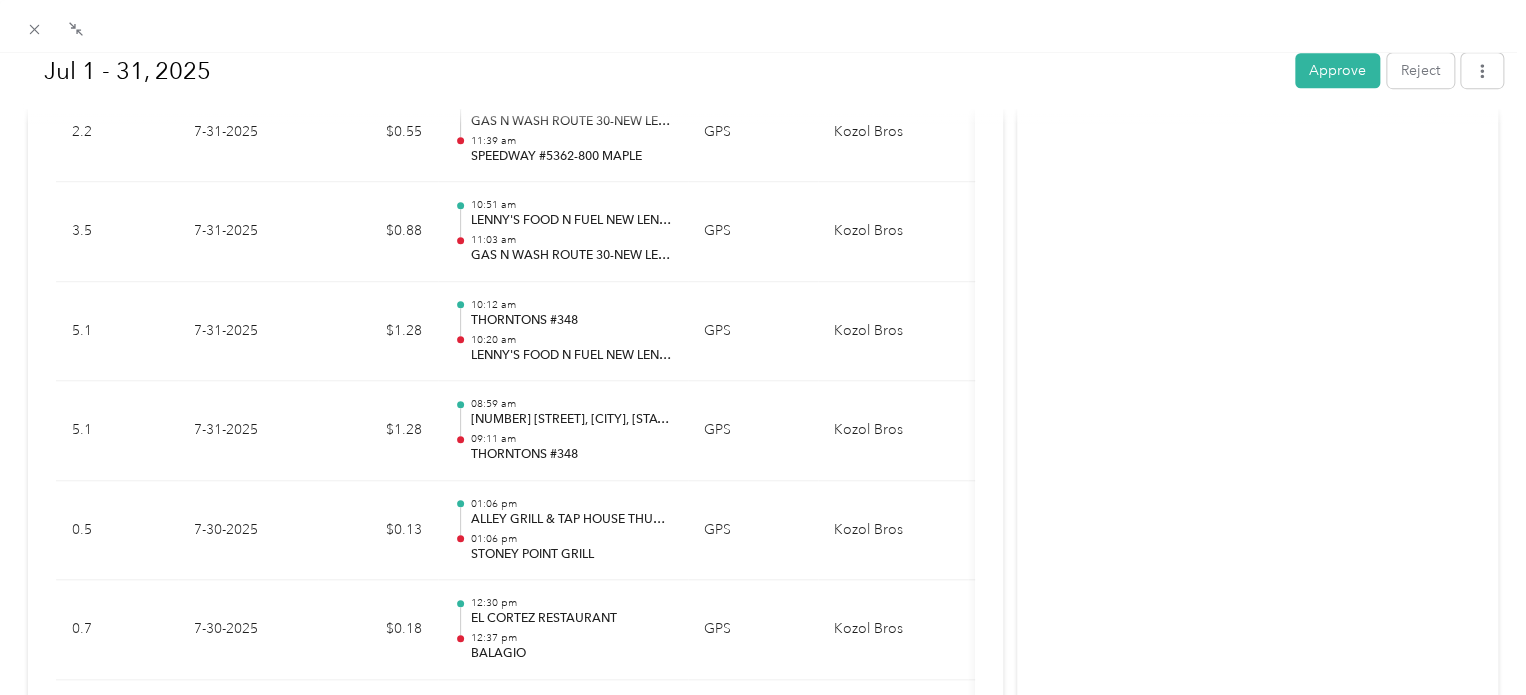 click on "Activity and Comments   Needs approval From [PERSON],  [EMAIL] , [PERSON], [PERSON], [PERSON], [PERSON], [PERSON], [PERSON] [DATE] at [TIME] [TIMEZONE] Submitted for approval July expenses/mileage [EMAIL] [DATE] at [TIME] [TIMEZONE]" at bounding box center (1257, 6524) 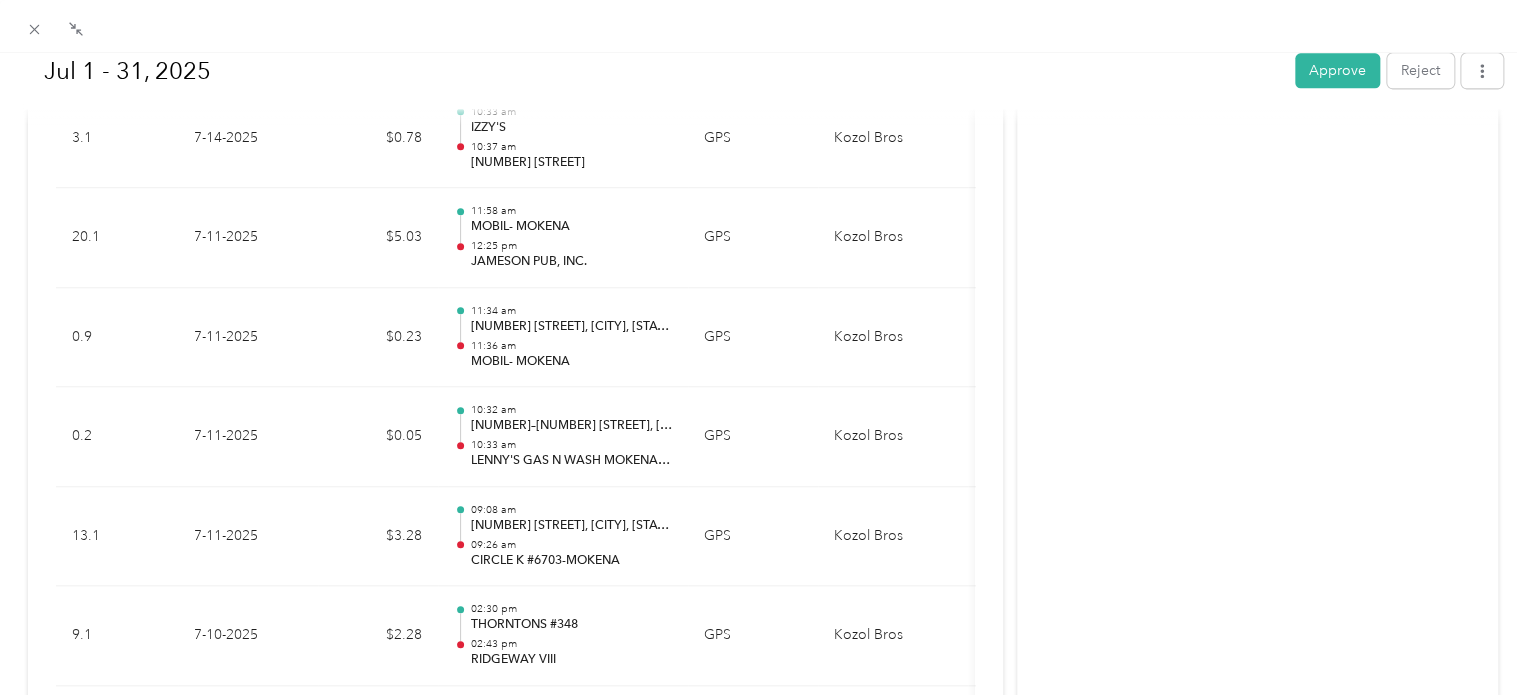 scroll, scrollTop: 0, scrollLeft: 0, axis: both 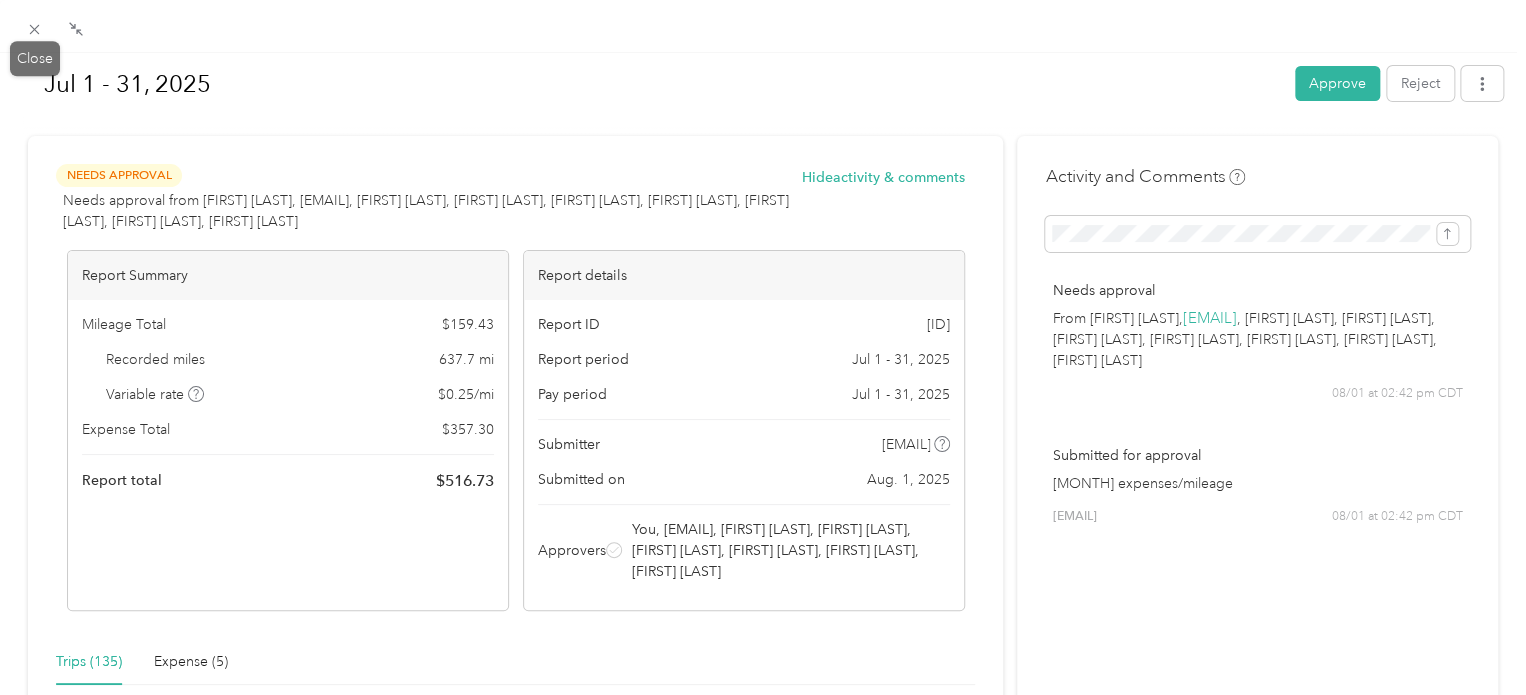 click on "Close" at bounding box center (35, 58) 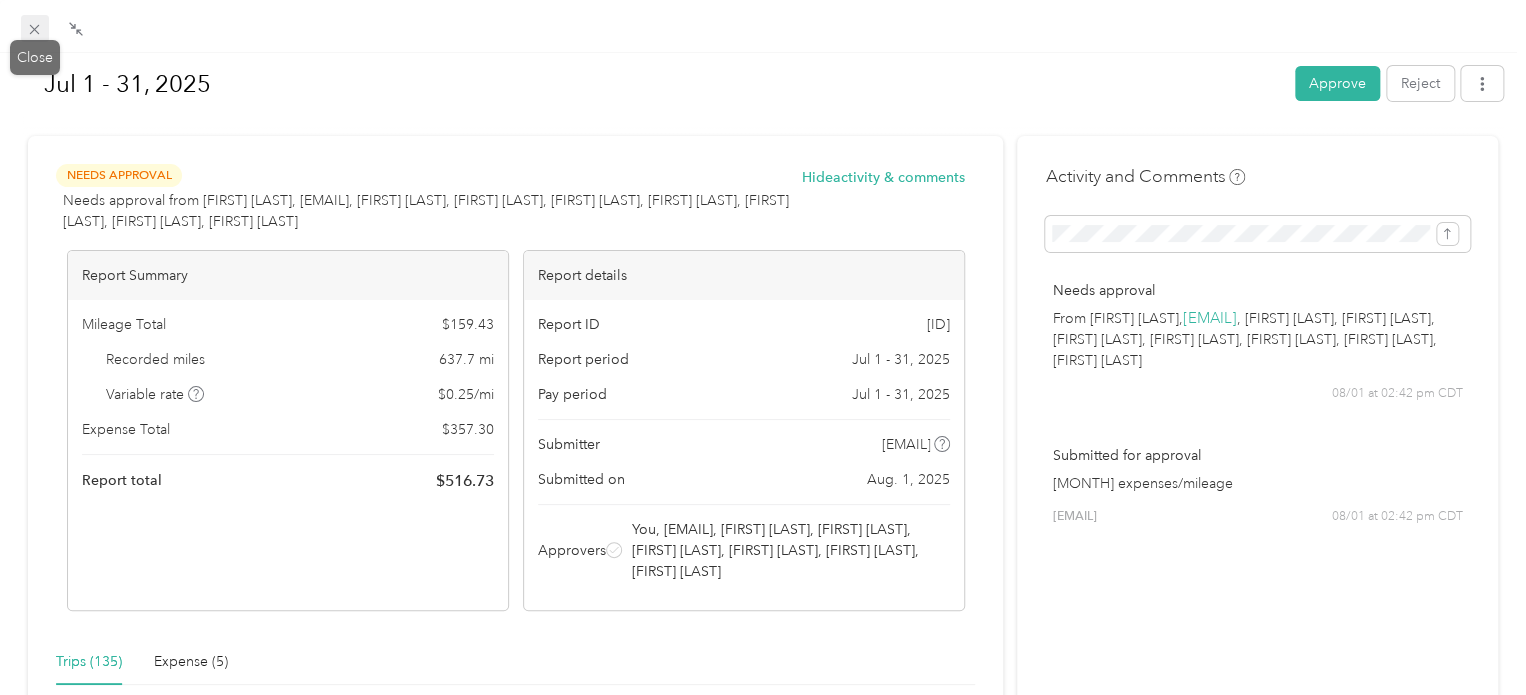click 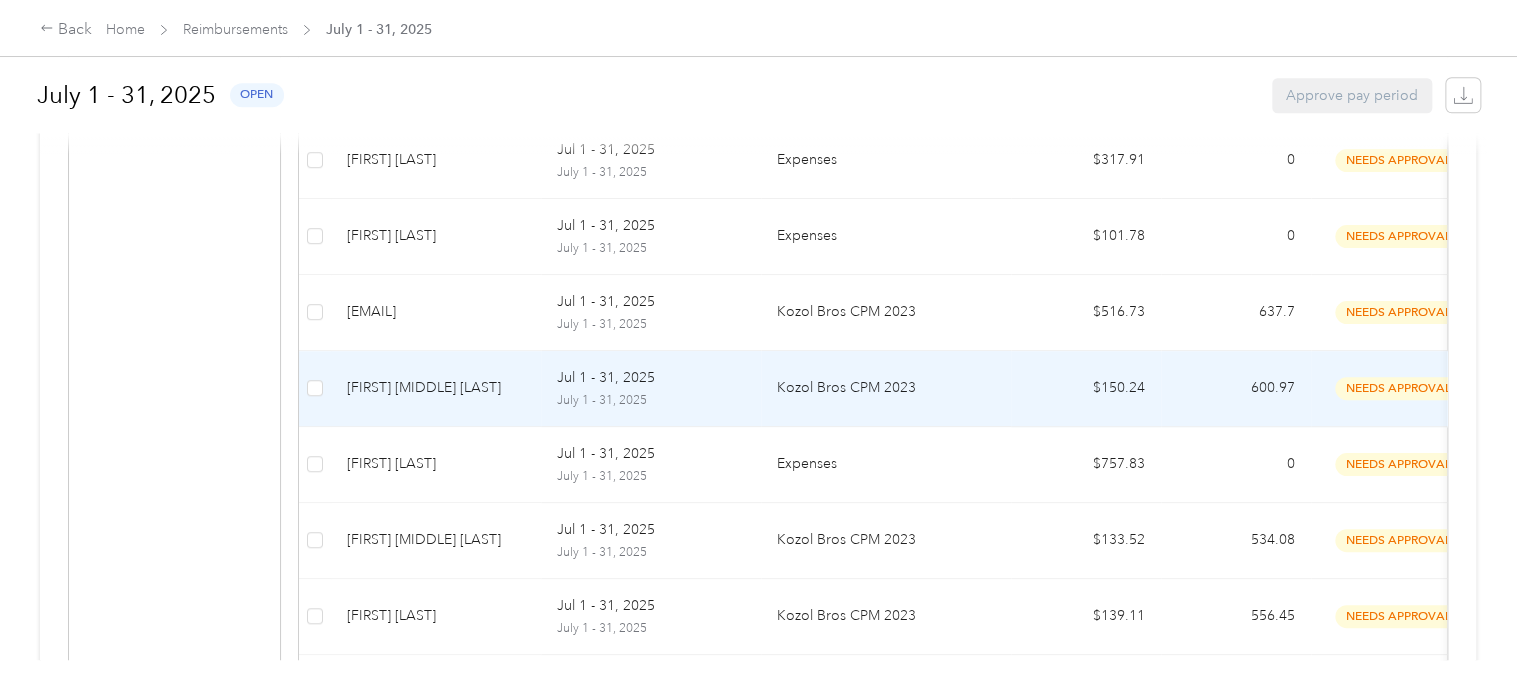click on "Kozol Bros CPM 2023" at bounding box center [886, 388] 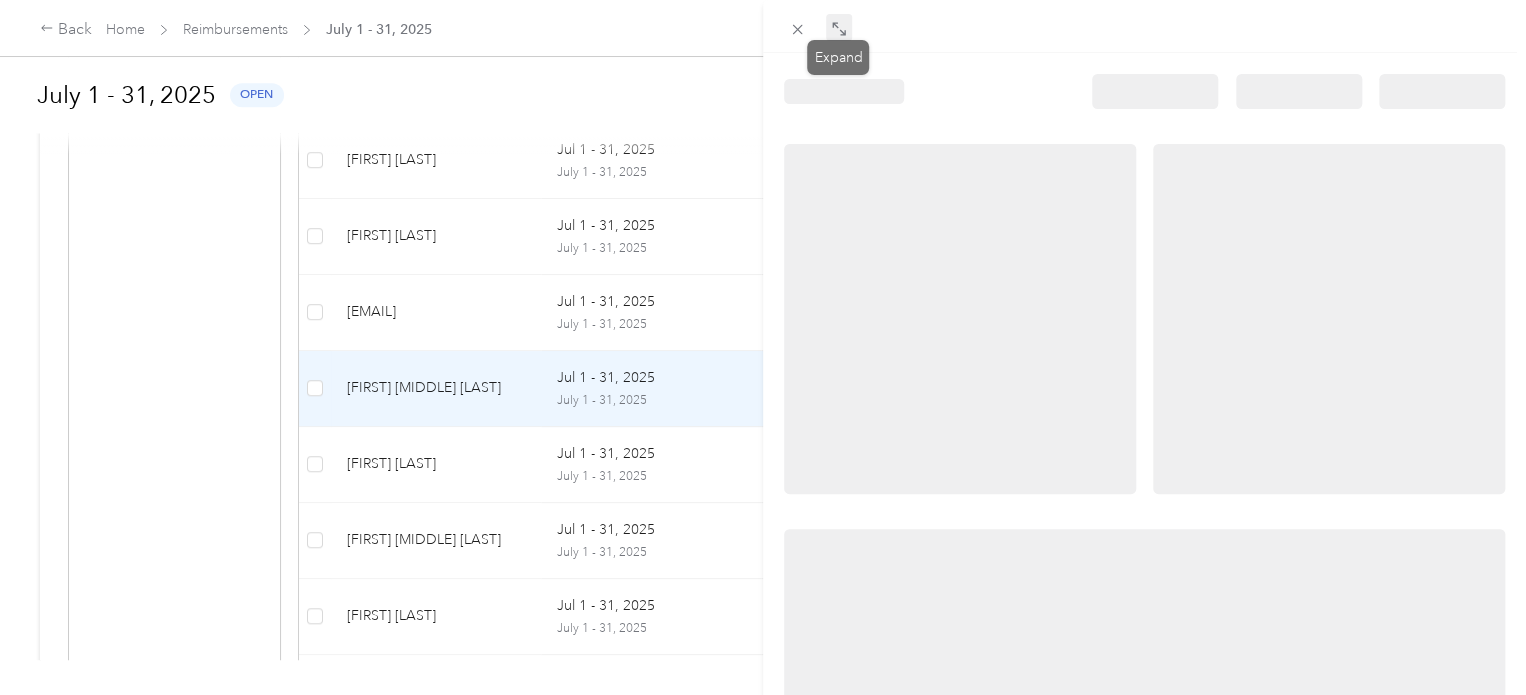 click 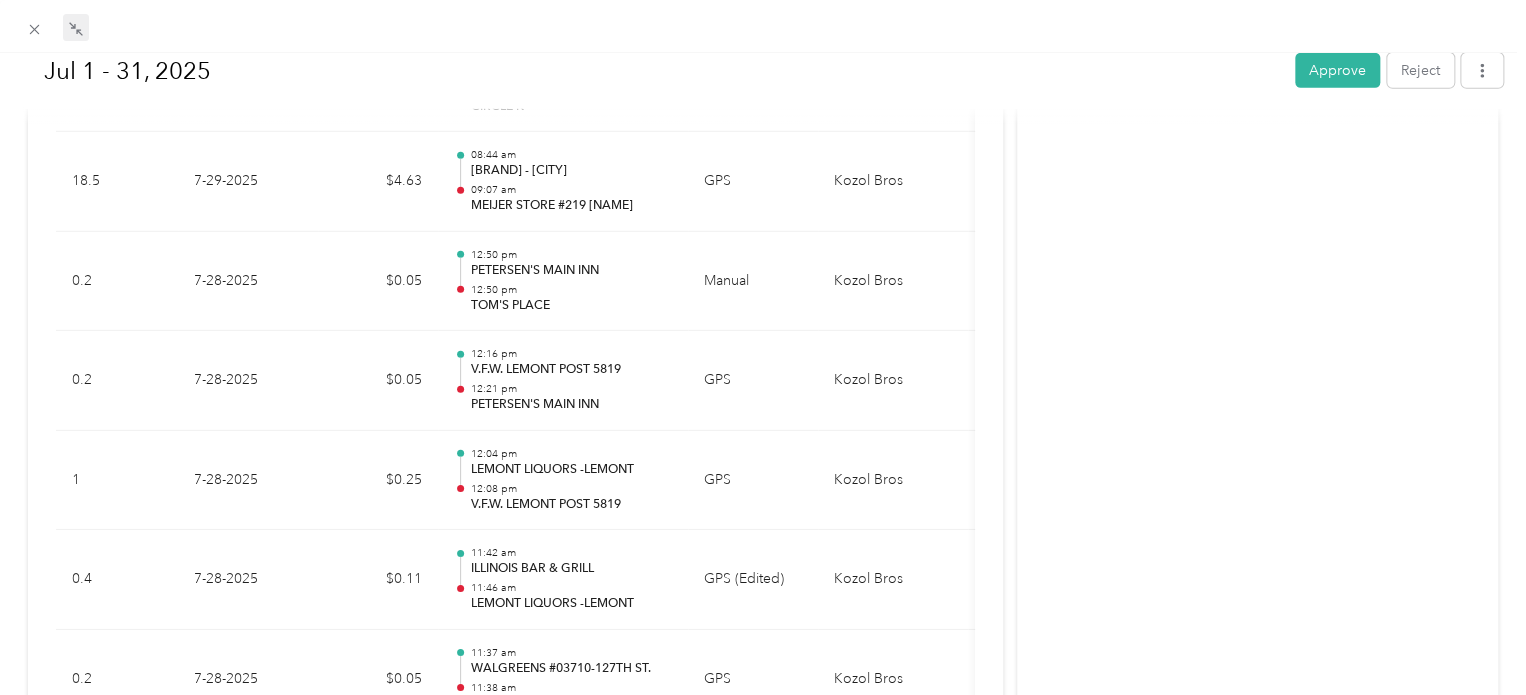 scroll, scrollTop: 0, scrollLeft: 0, axis: both 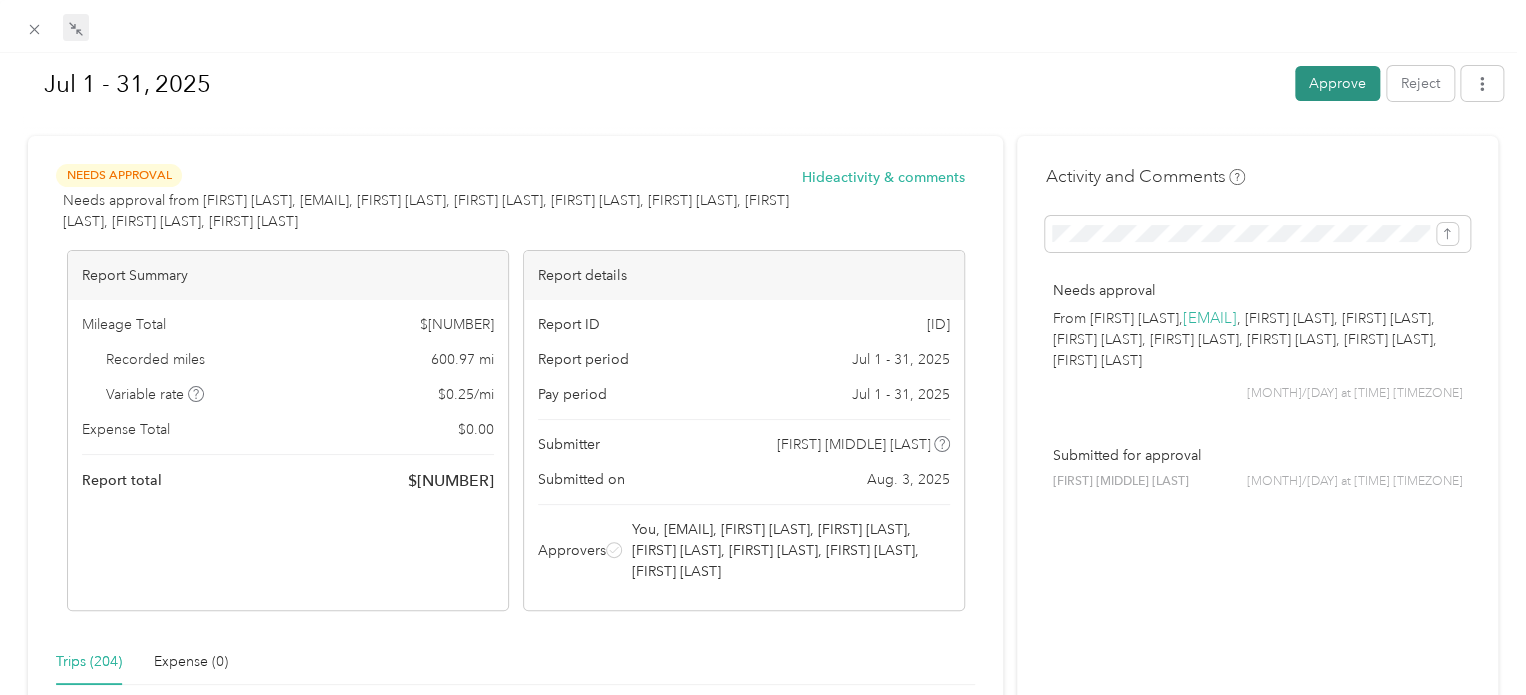 click on "Approve" at bounding box center [1337, 83] 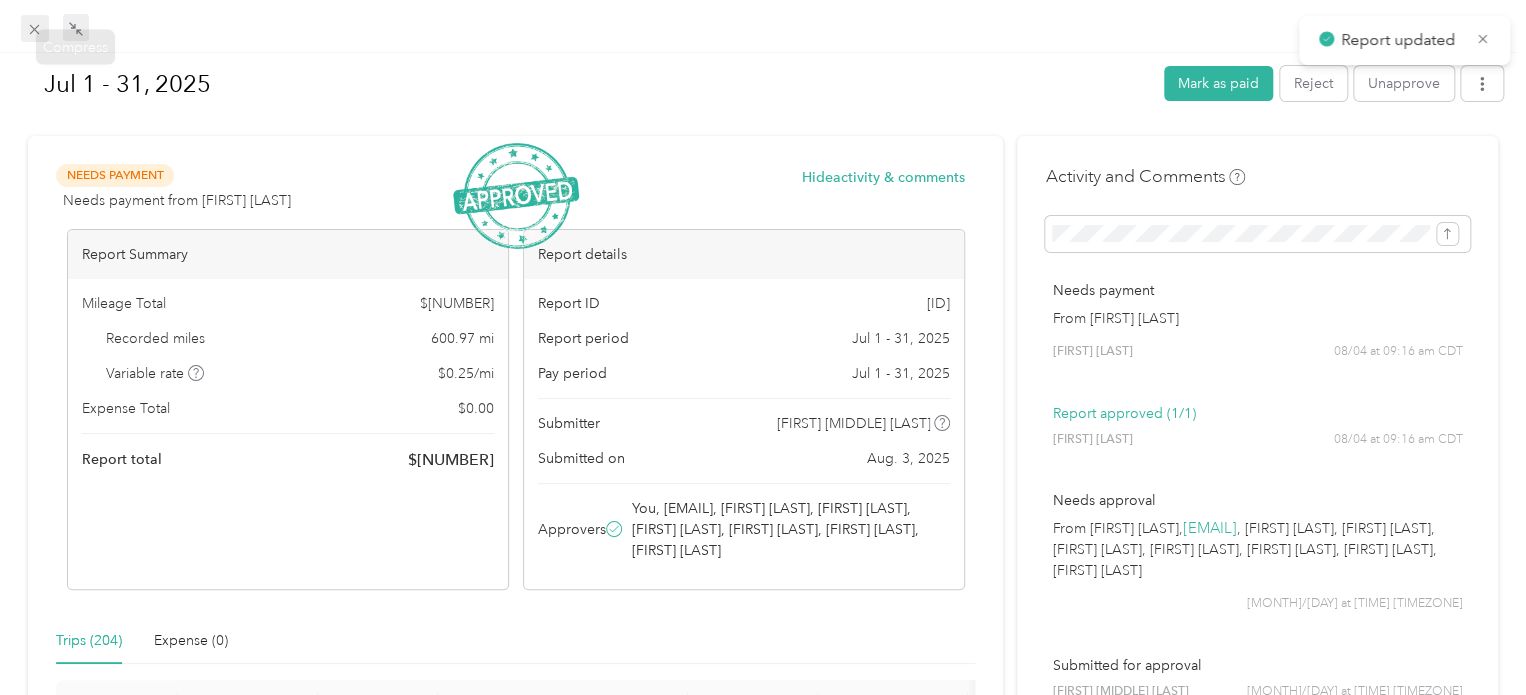 click 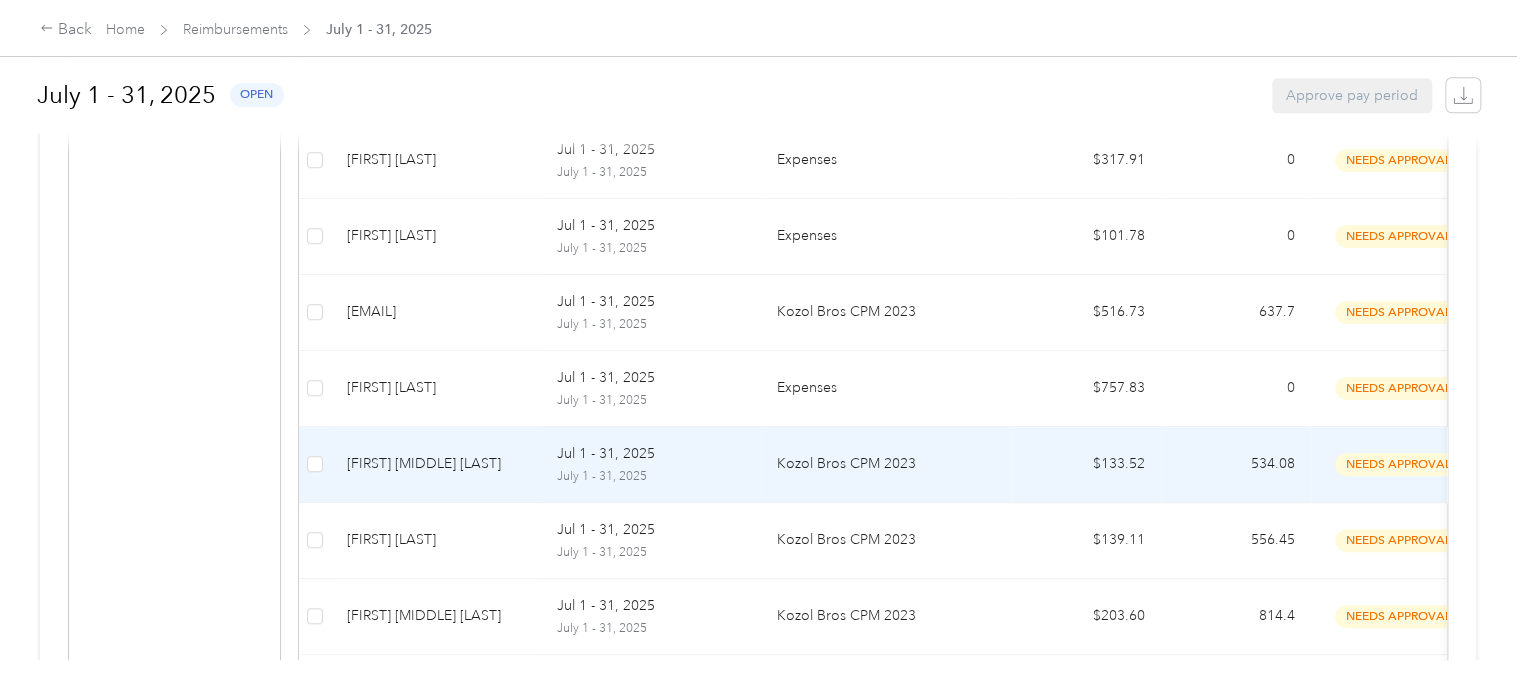 click on "Kozol Bros CPM 2023" at bounding box center [886, 464] 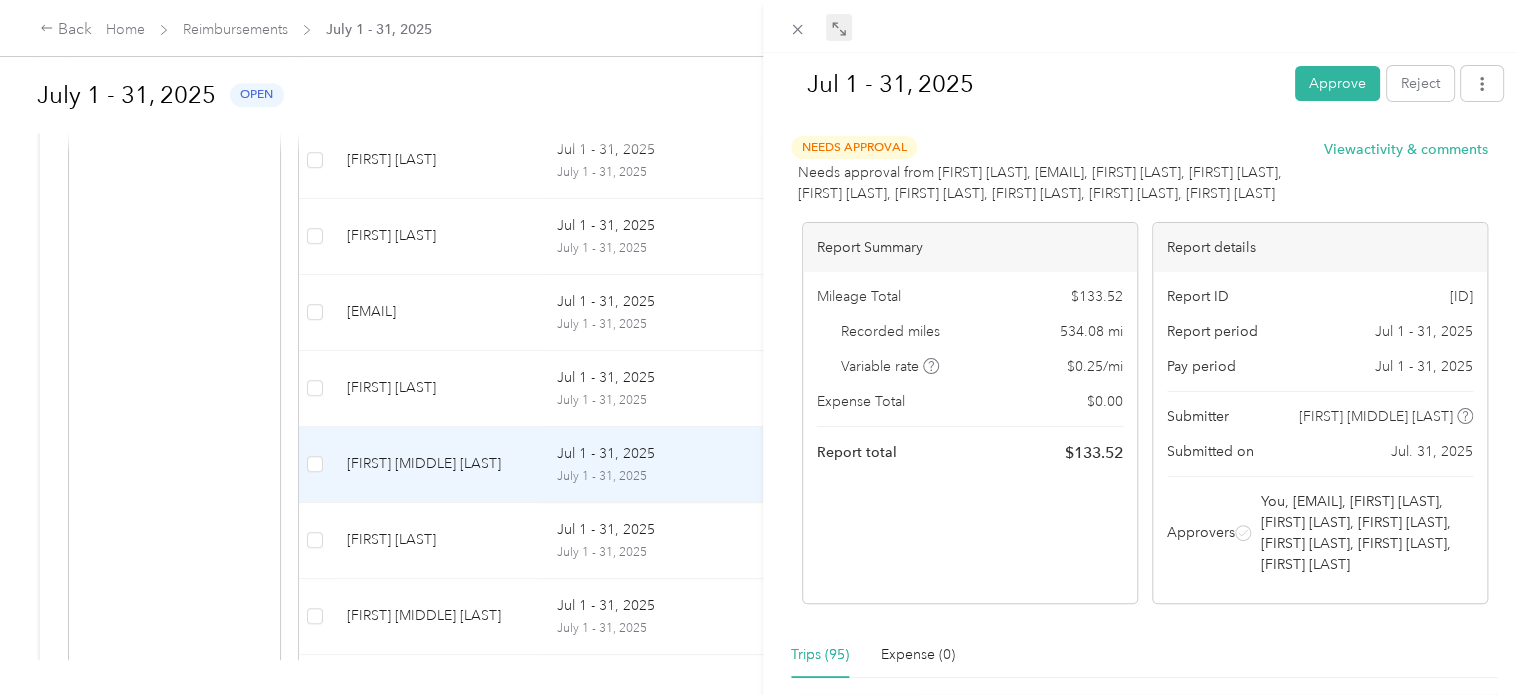 click 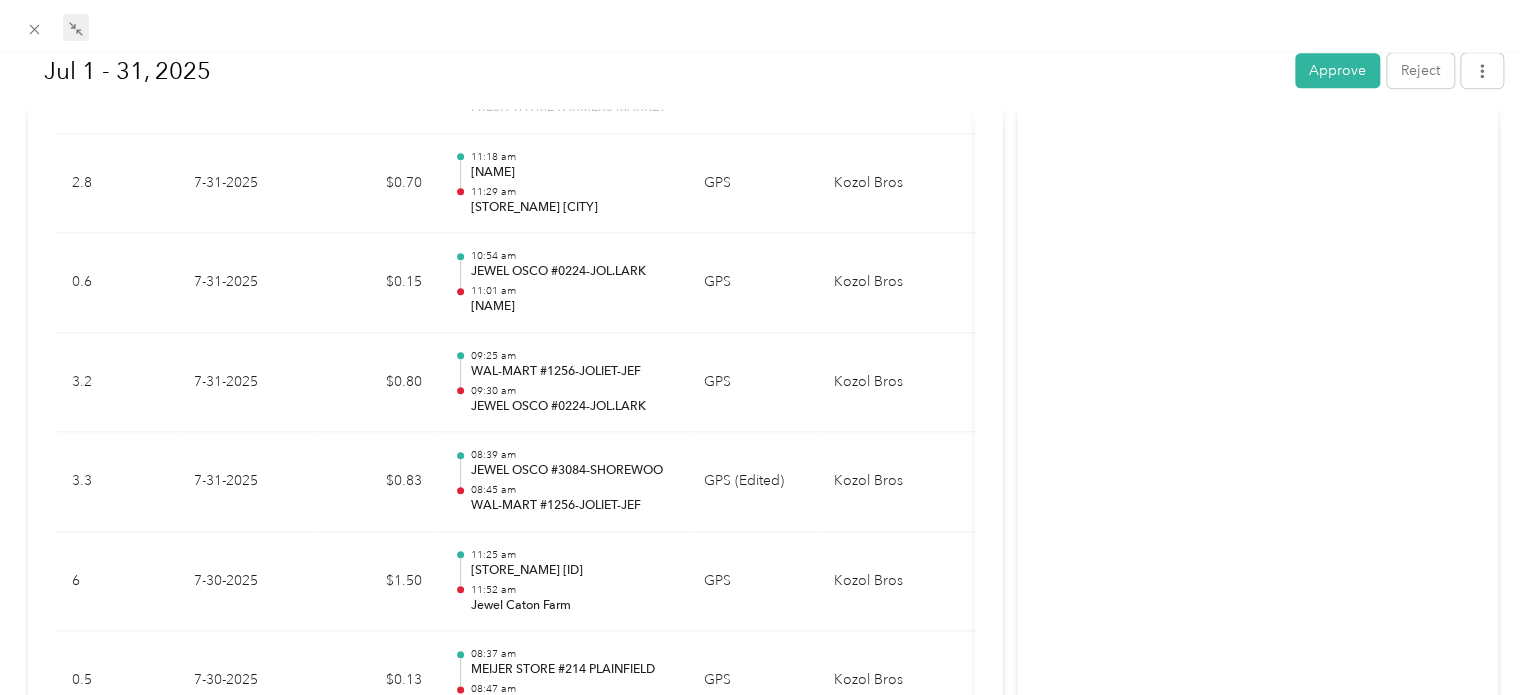 scroll, scrollTop: 0, scrollLeft: 0, axis: both 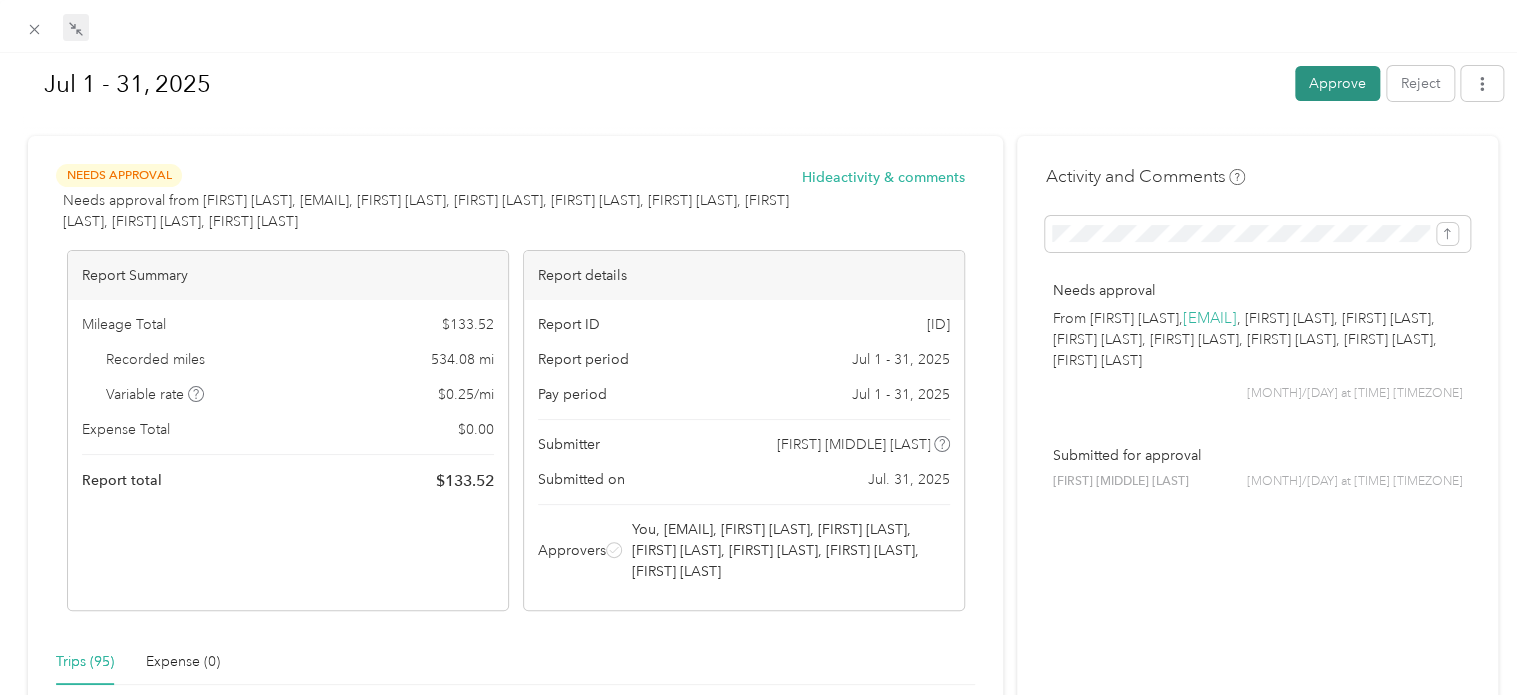 click on "Approve" at bounding box center (1337, 83) 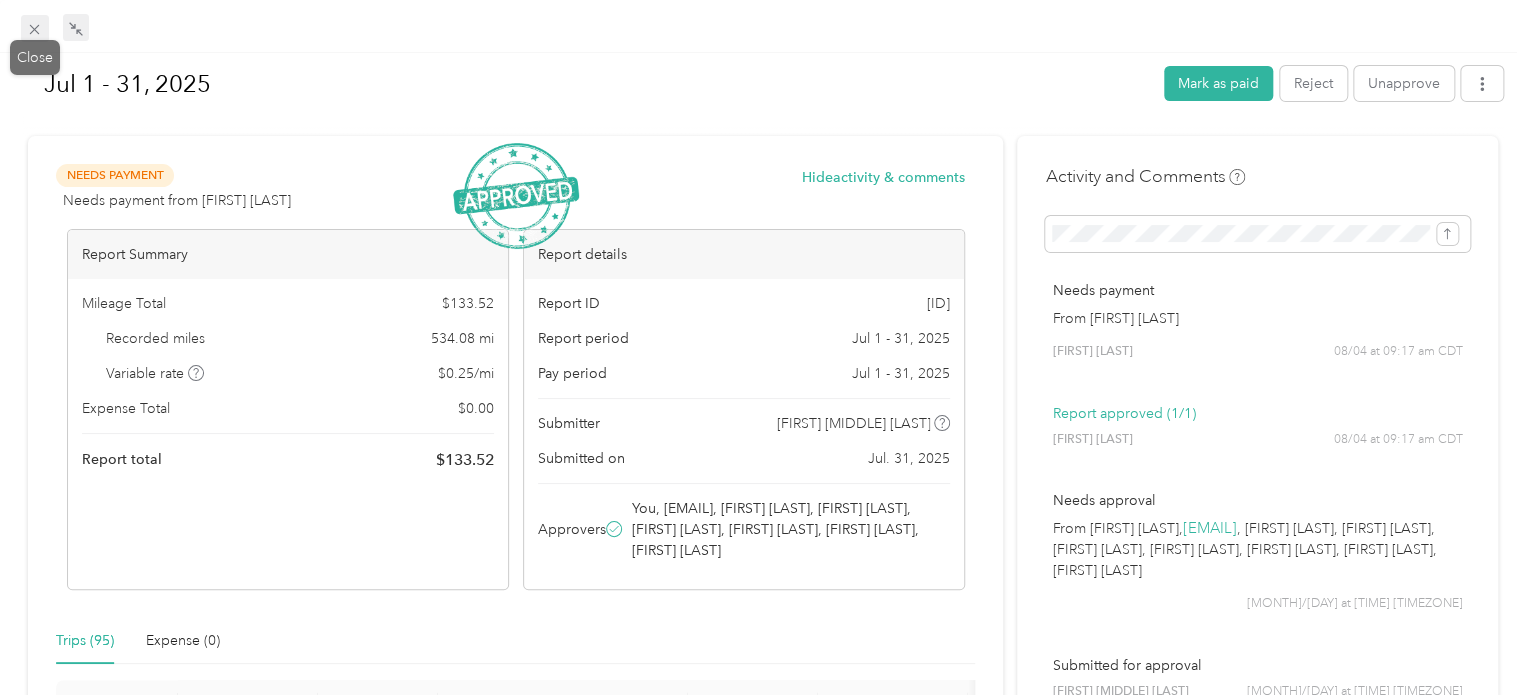 click 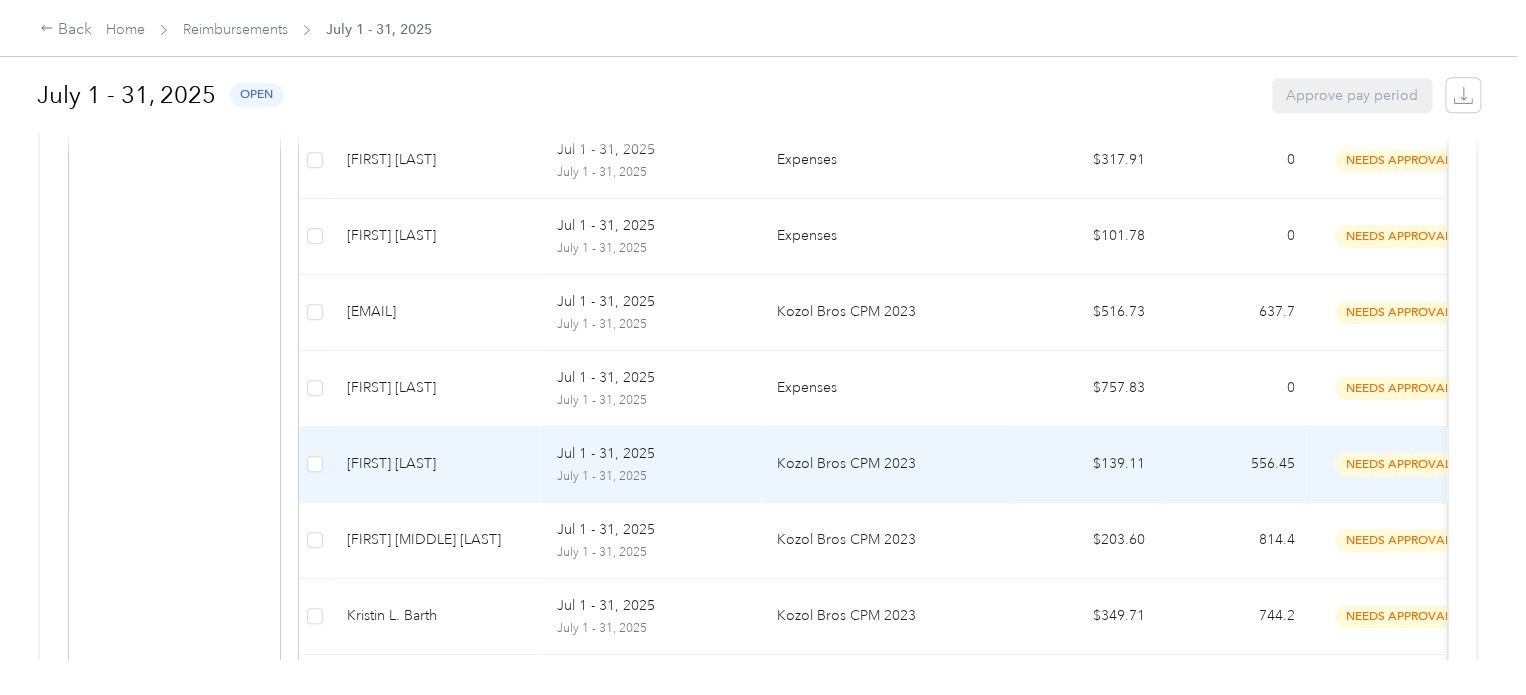 click on "Jul 1 - 31, 2025 July 1 - 31, 2025" at bounding box center [651, 465] 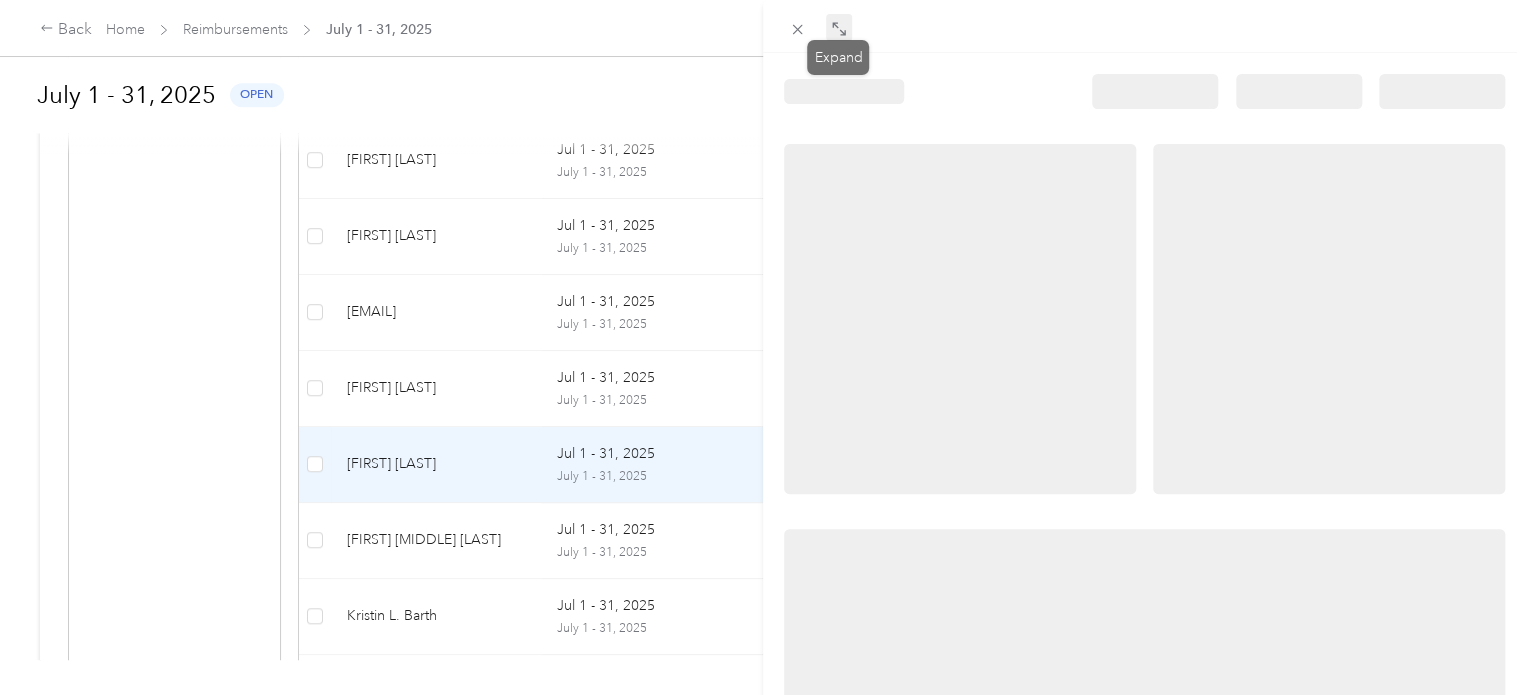 click 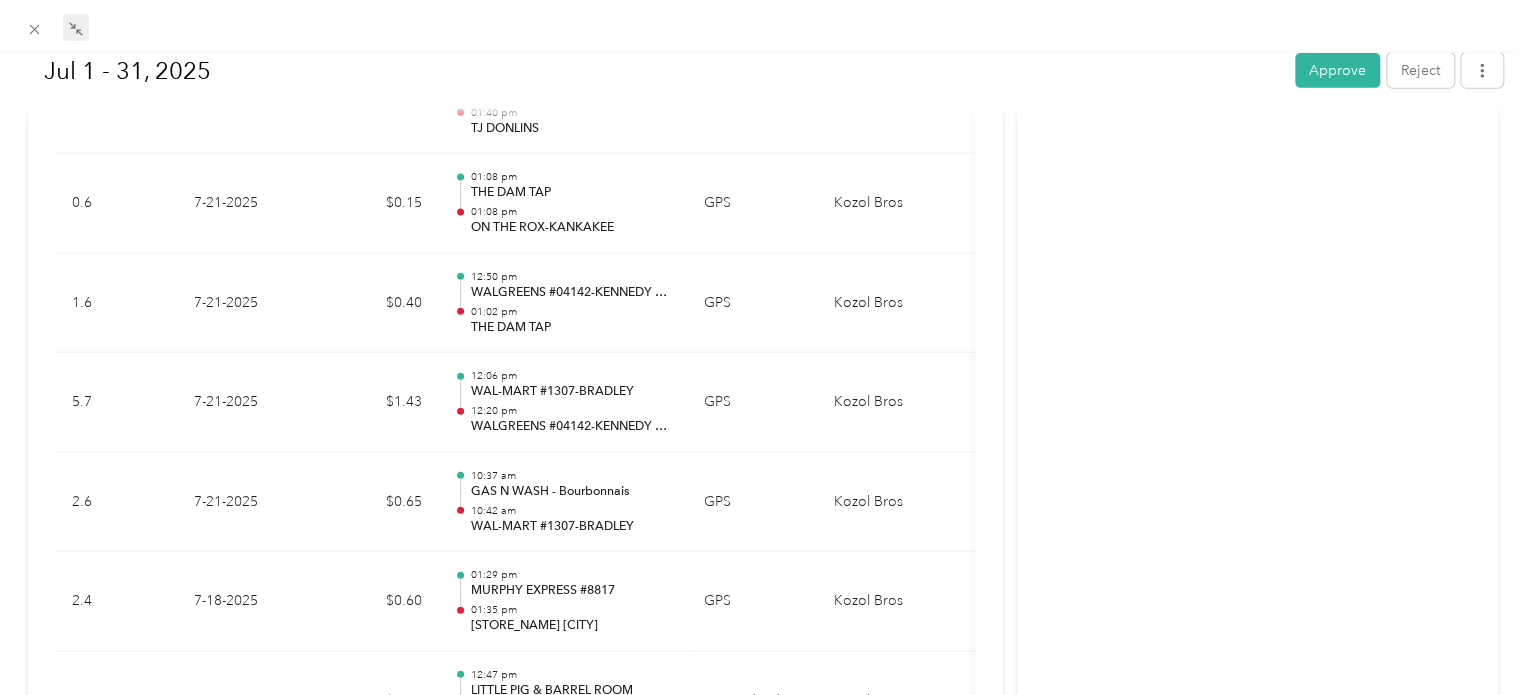 scroll, scrollTop: 0, scrollLeft: 0, axis: both 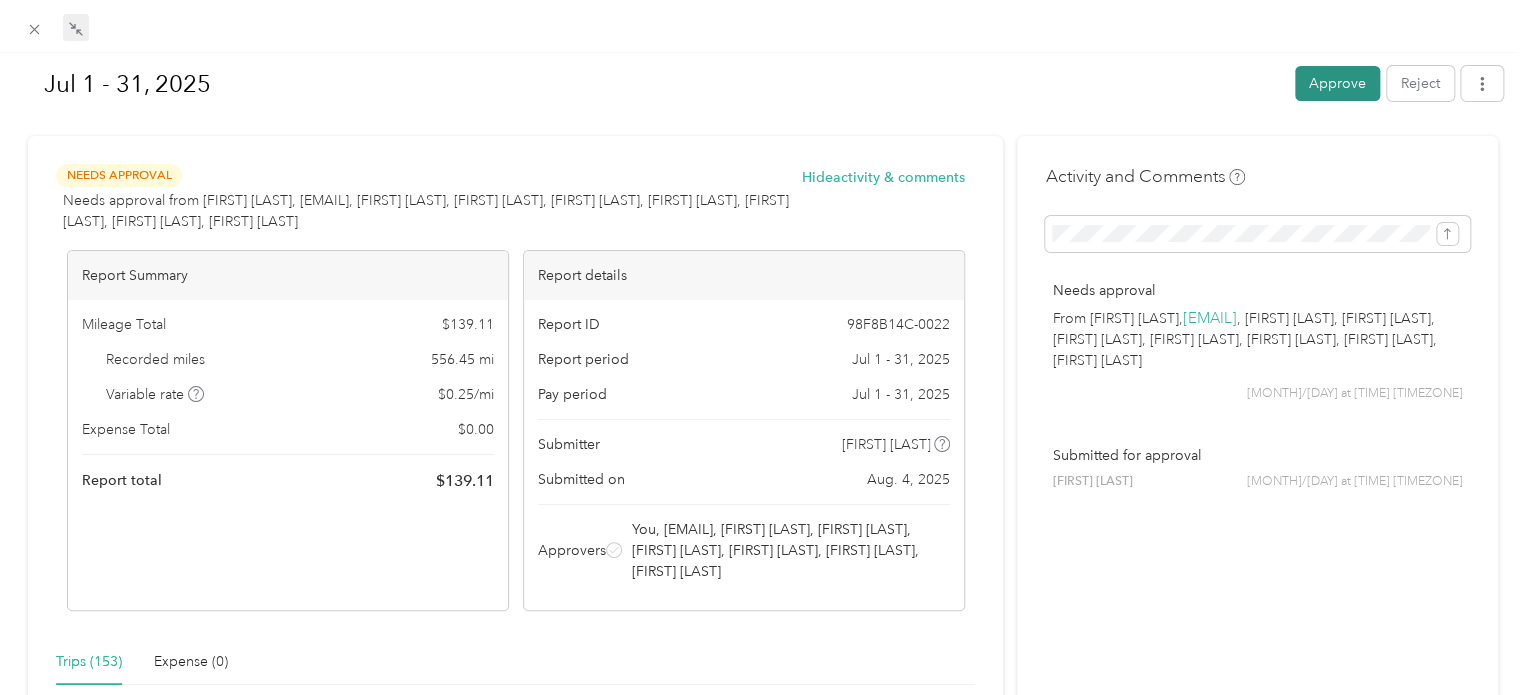 click on "Approve" at bounding box center [1337, 83] 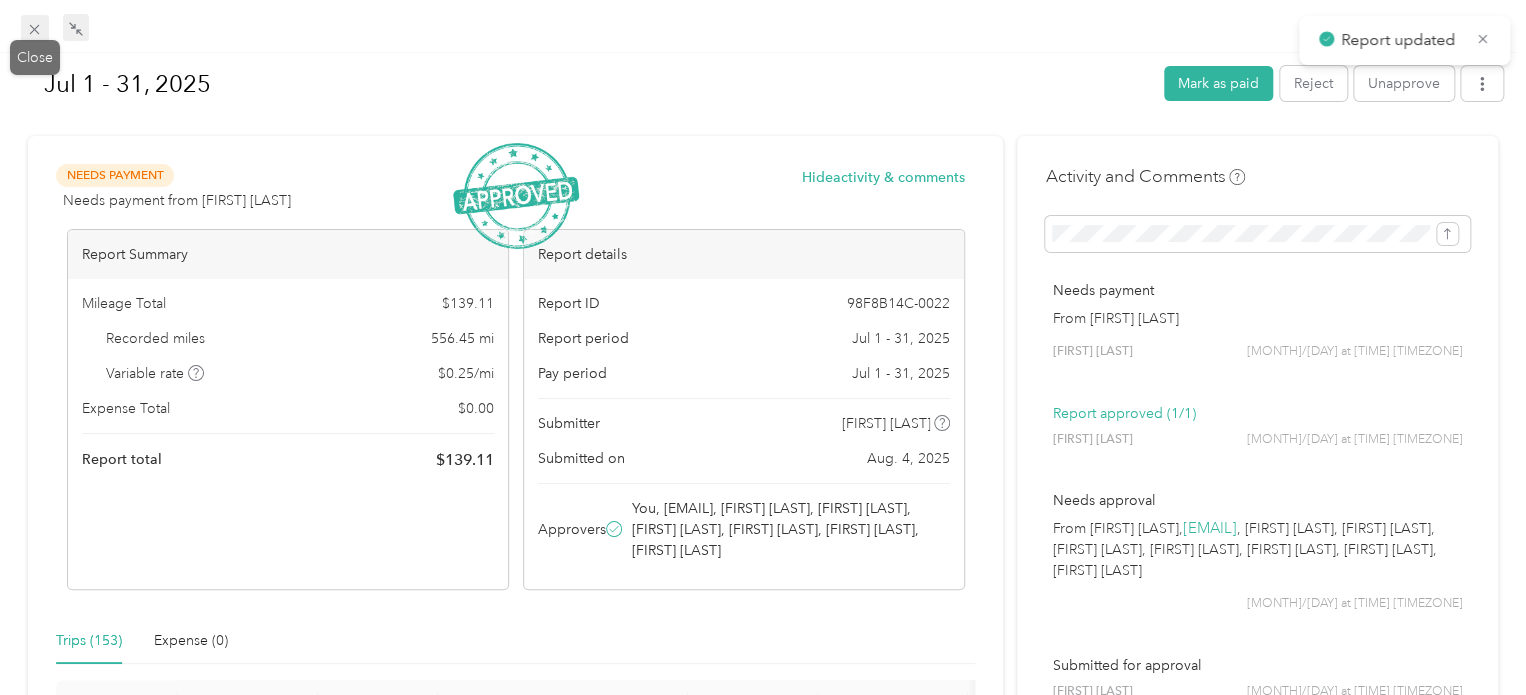 click at bounding box center [35, 29] 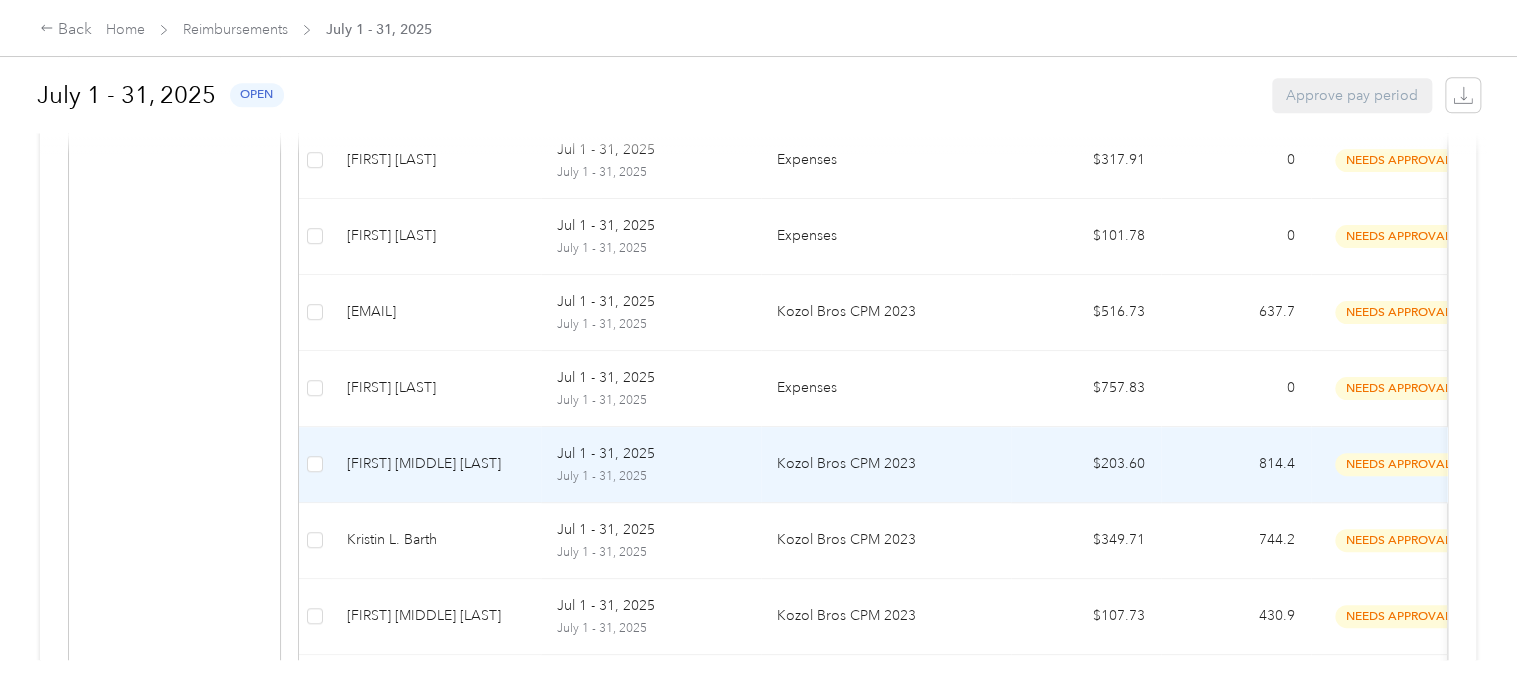 click on "Kozol Bros CPM 2023" at bounding box center (886, 465) 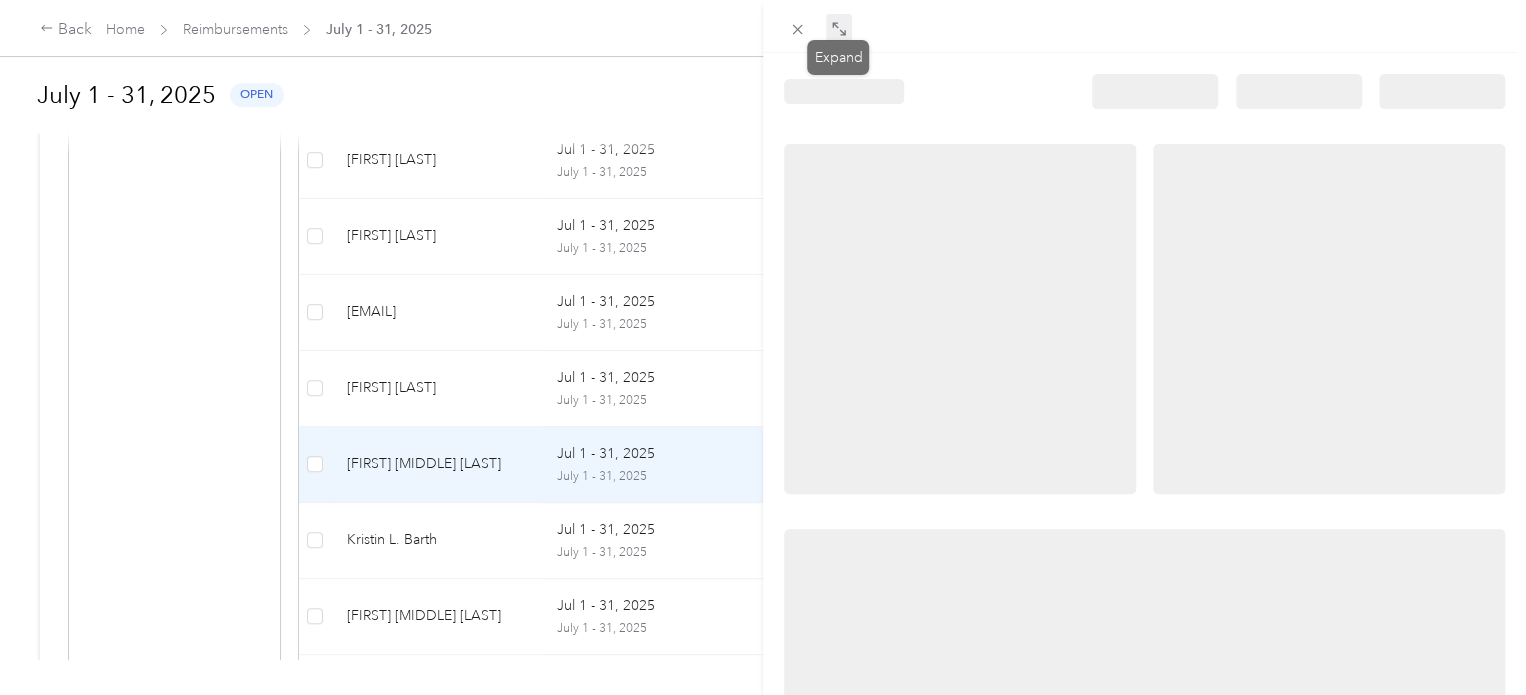 click 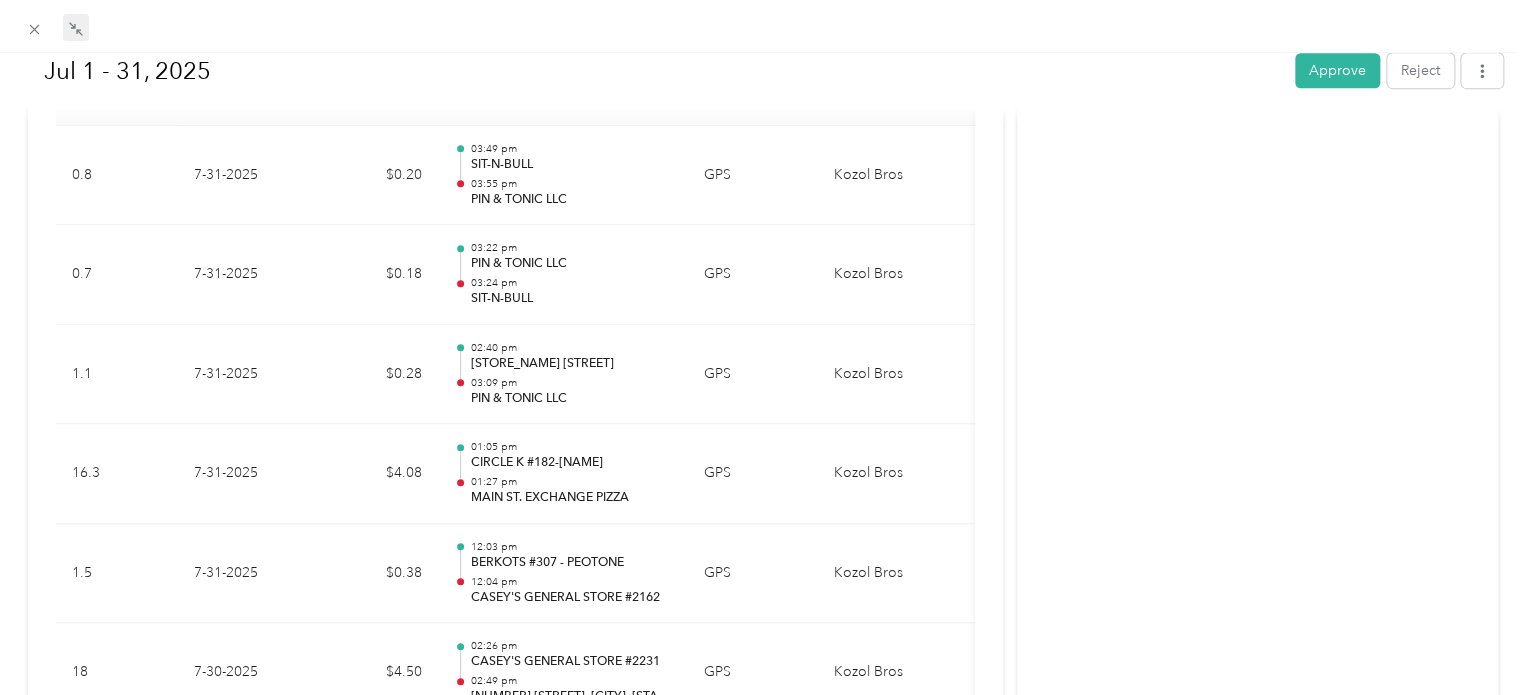 scroll, scrollTop: 0, scrollLeft: 0, axis: both 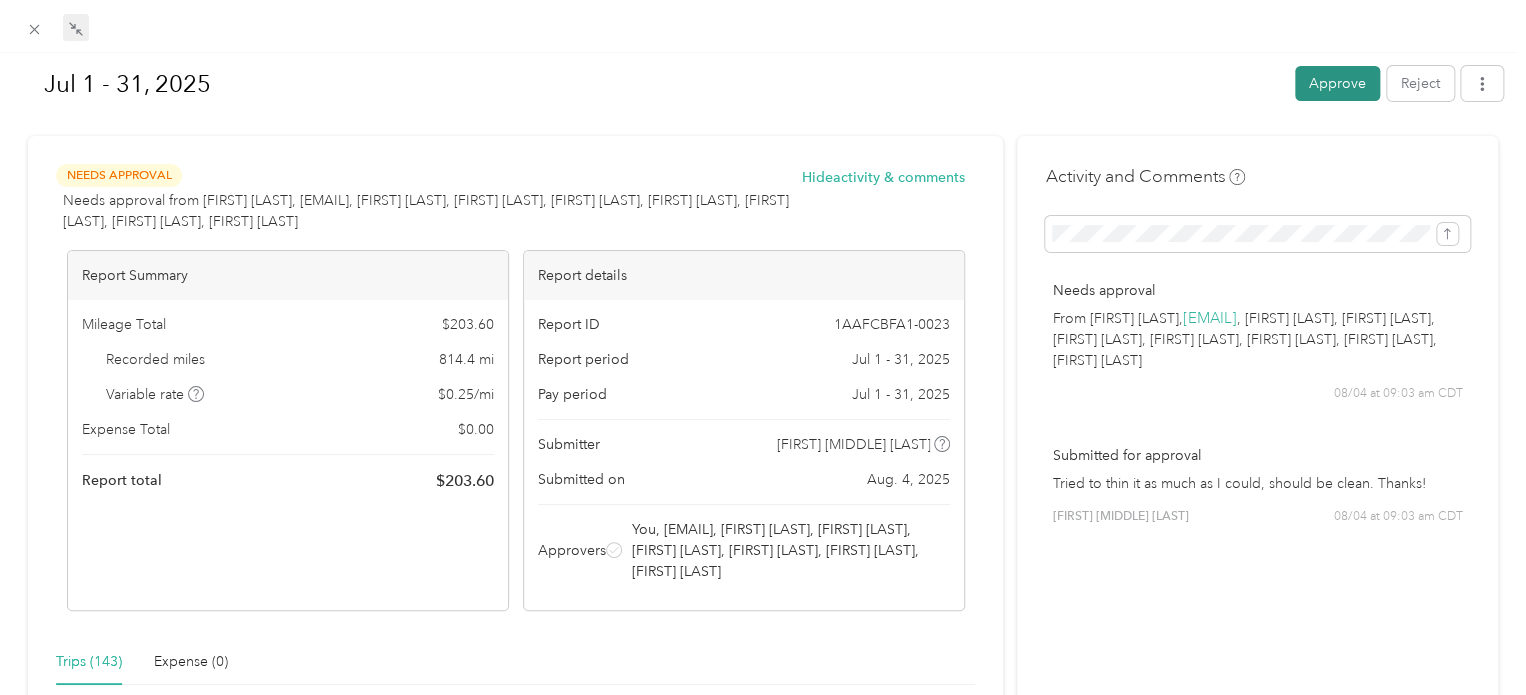 click on "Approve" at bounding box center (1337, 83) 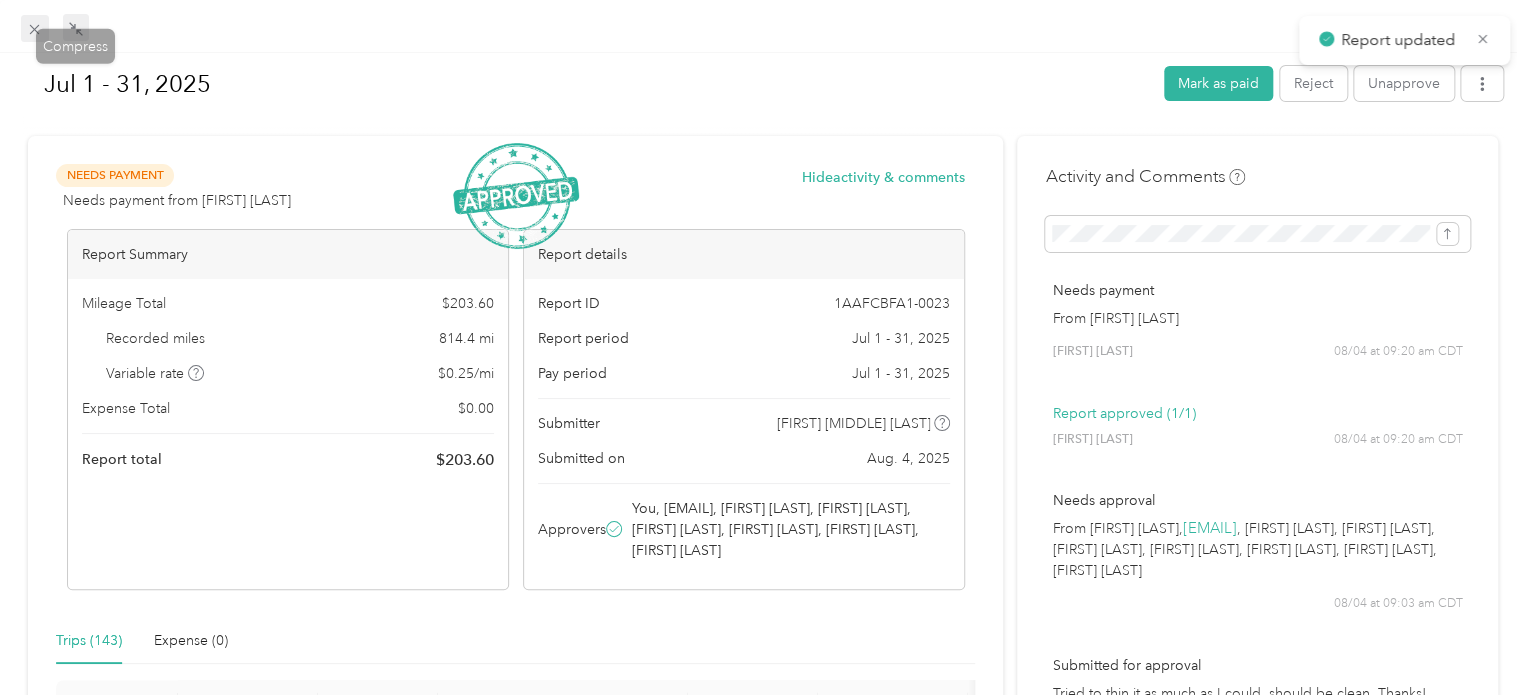 click 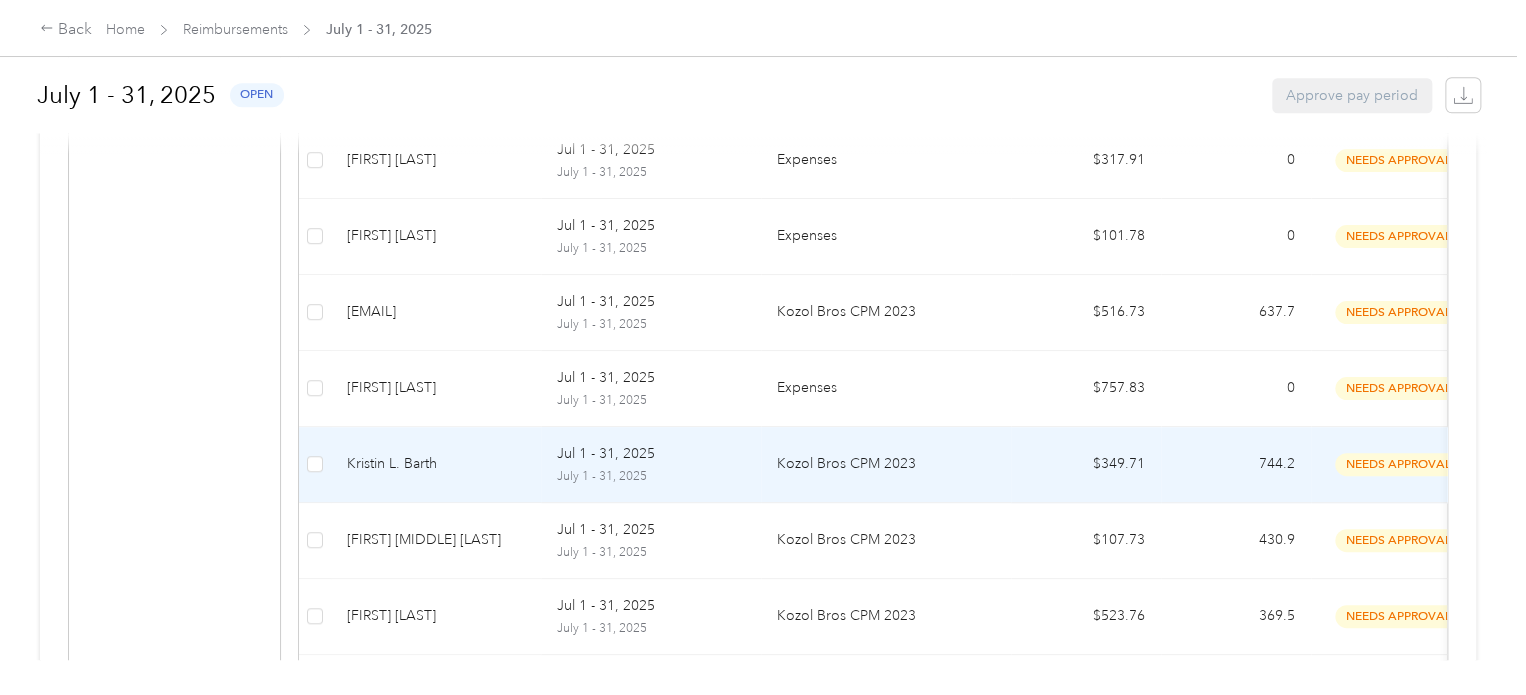 click on "Kozol Bros CPM 2023" at bounding box center (886, 464) 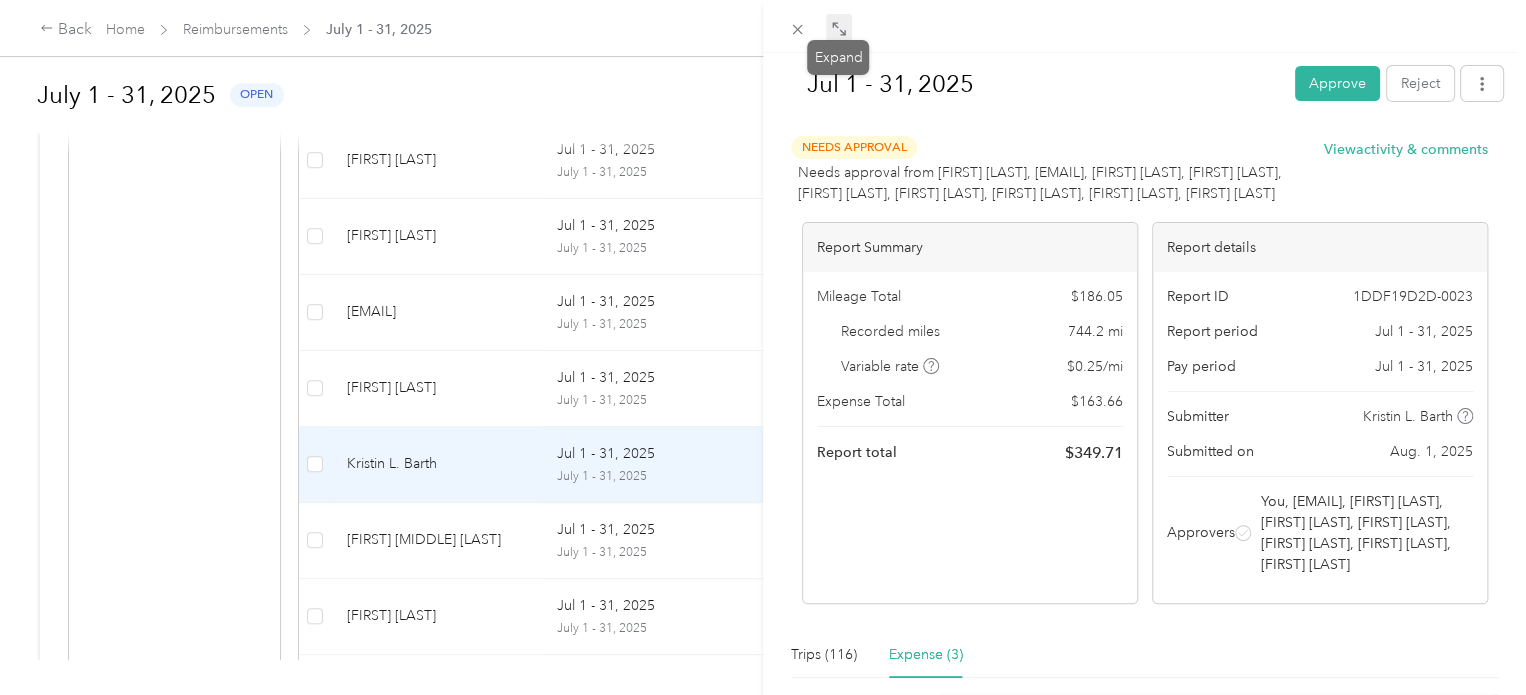 click 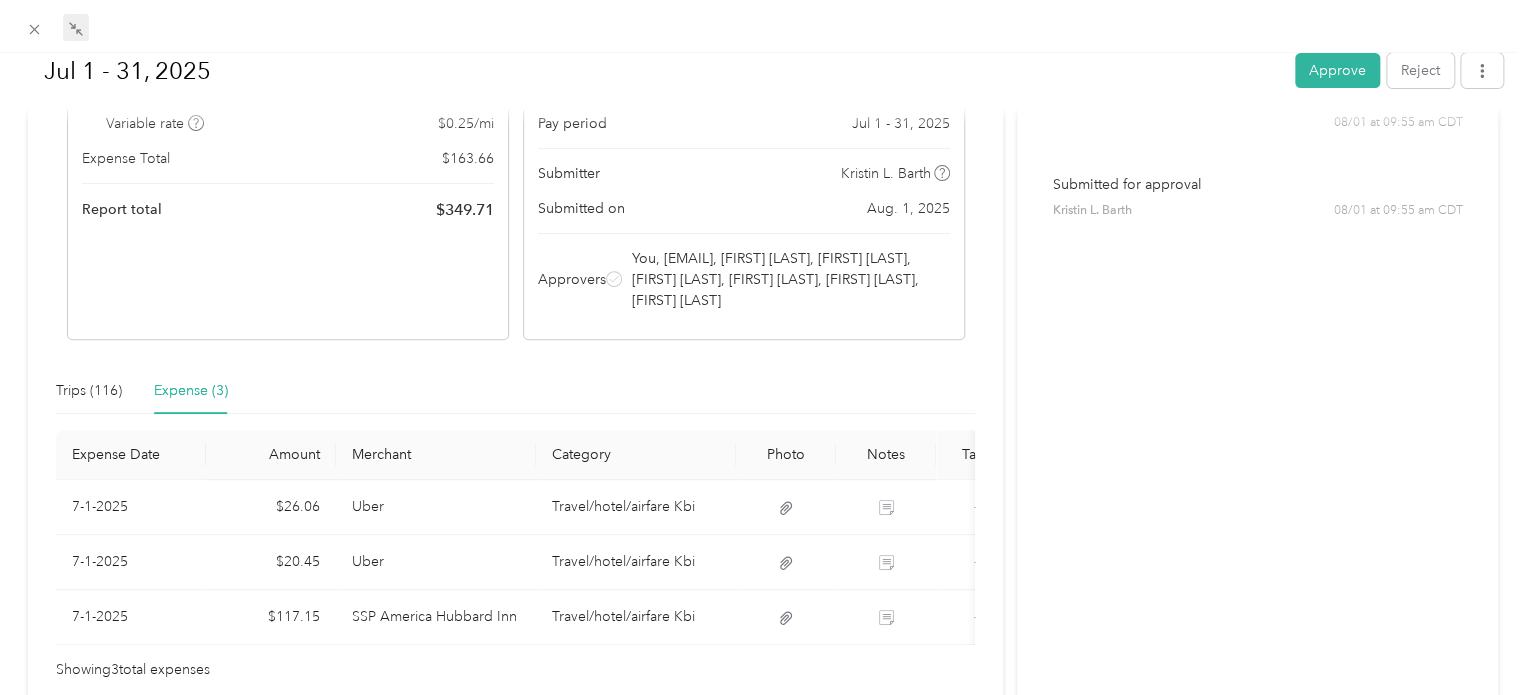 scroll, scrollTop: 275, scrollLeft: 0, axis: vertical 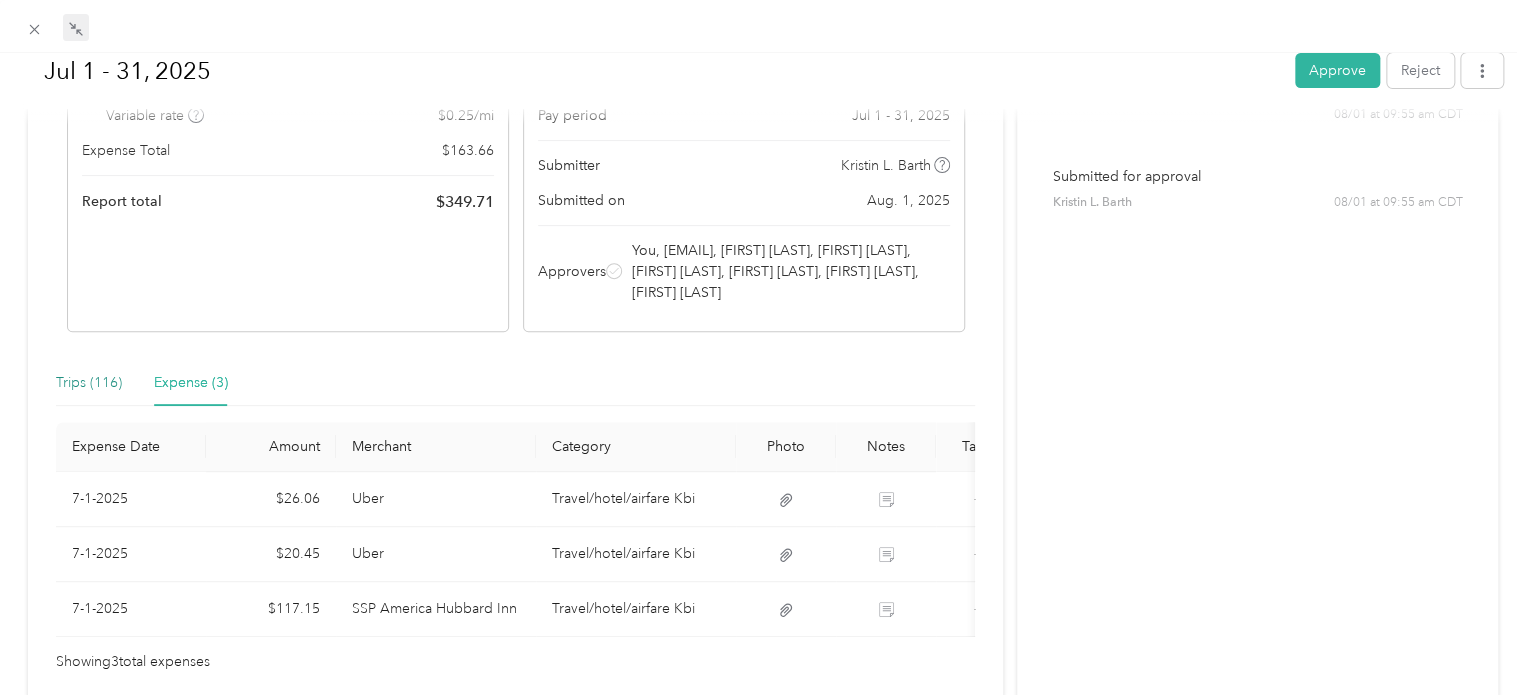 click on "Trips (116)" at bounding box center [89, 383] 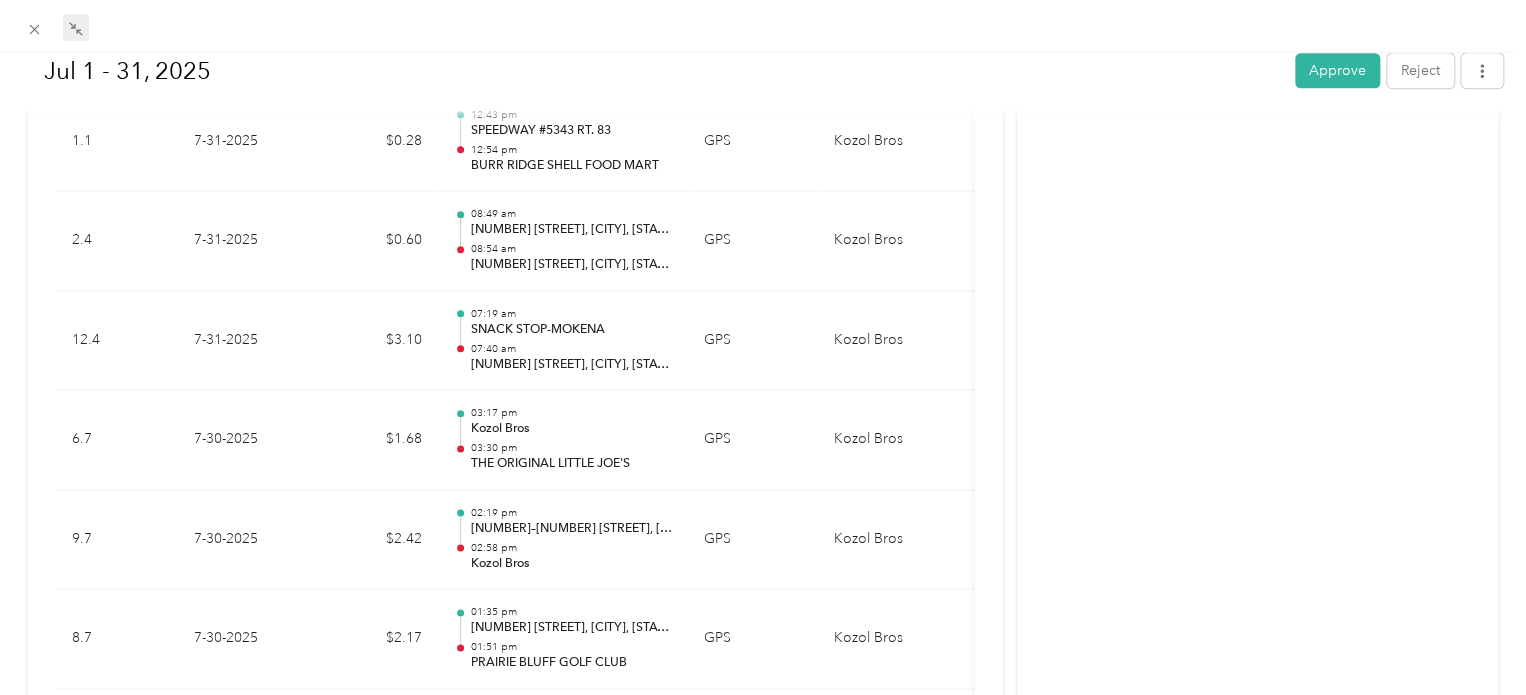 scroll, scrollTop: 0, scrollLeft: 0, axis: both 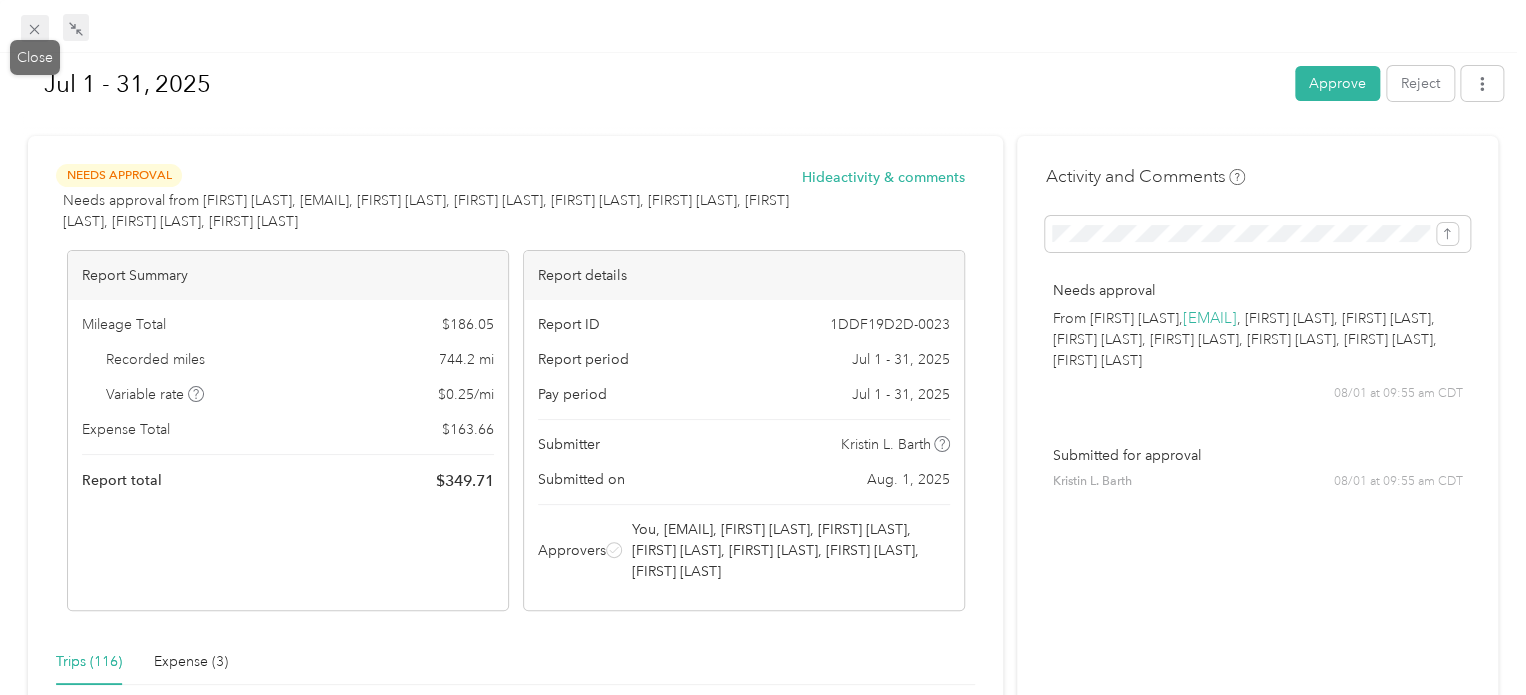 click 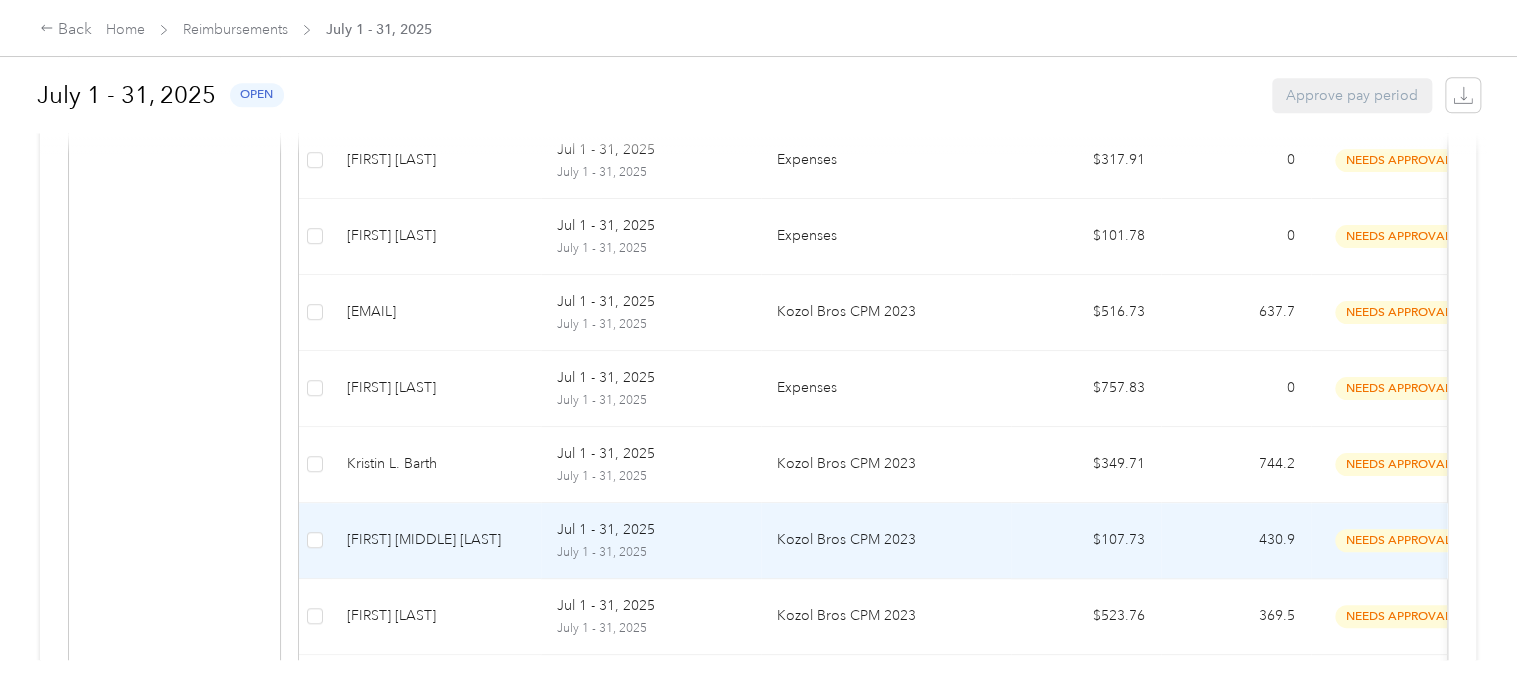 click on "Kozol Bros CPM 2023" at bounding box center [886, 541] 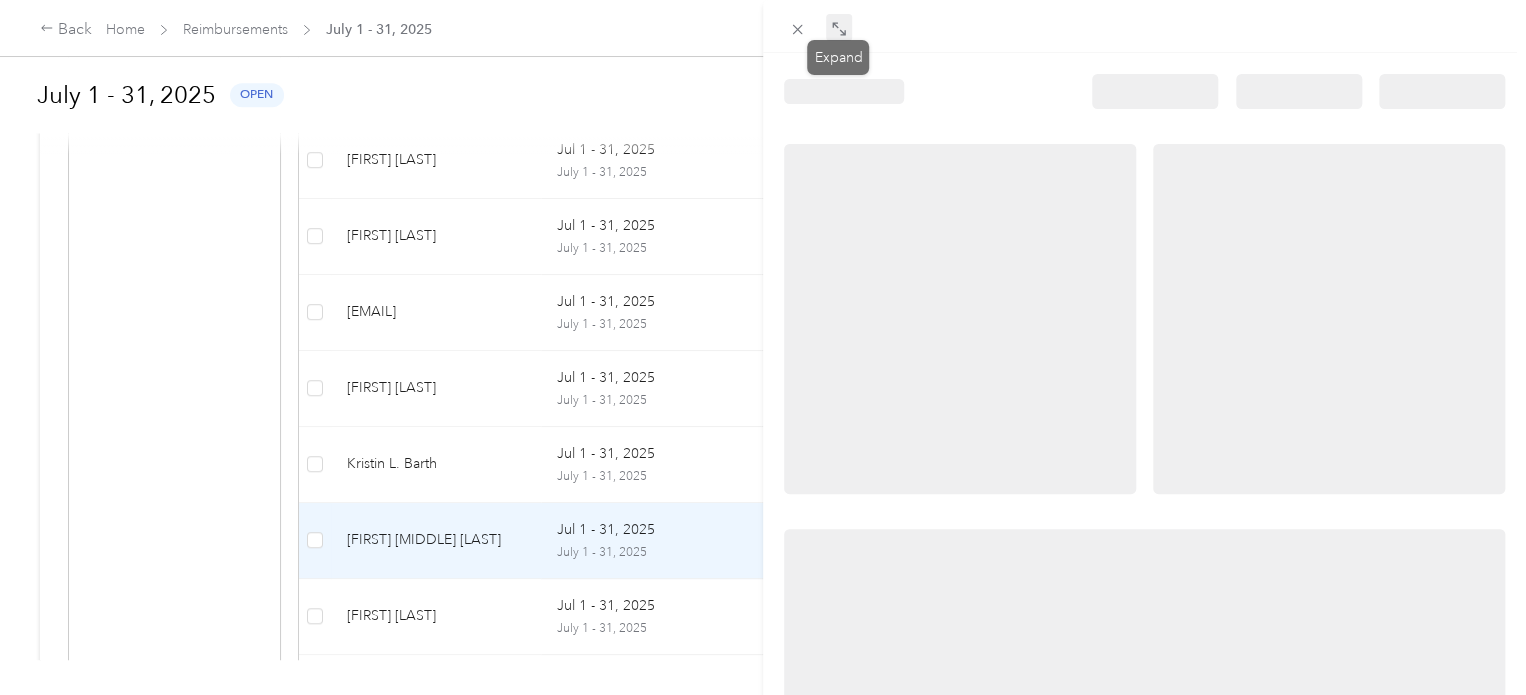 click 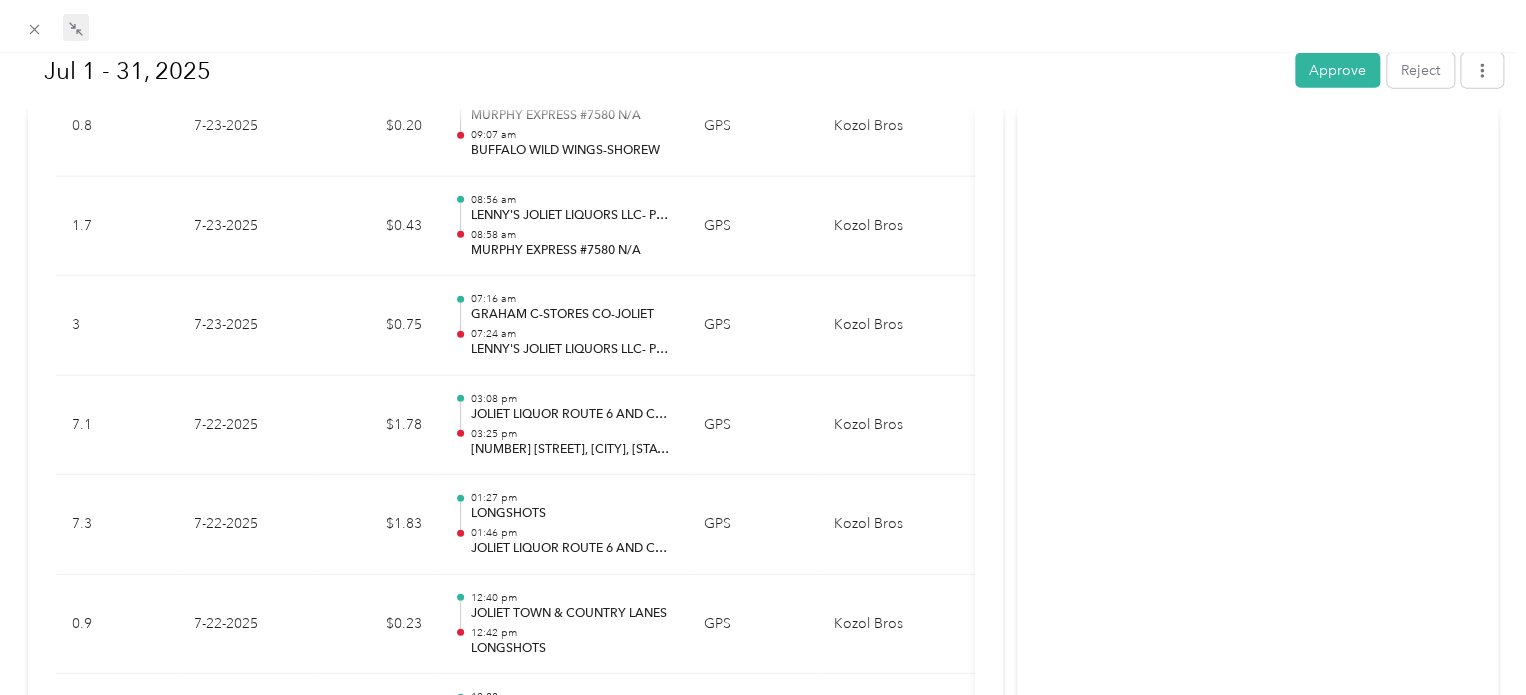 scroll, scrollTop: 0, scrollLeft: 0, axis: both 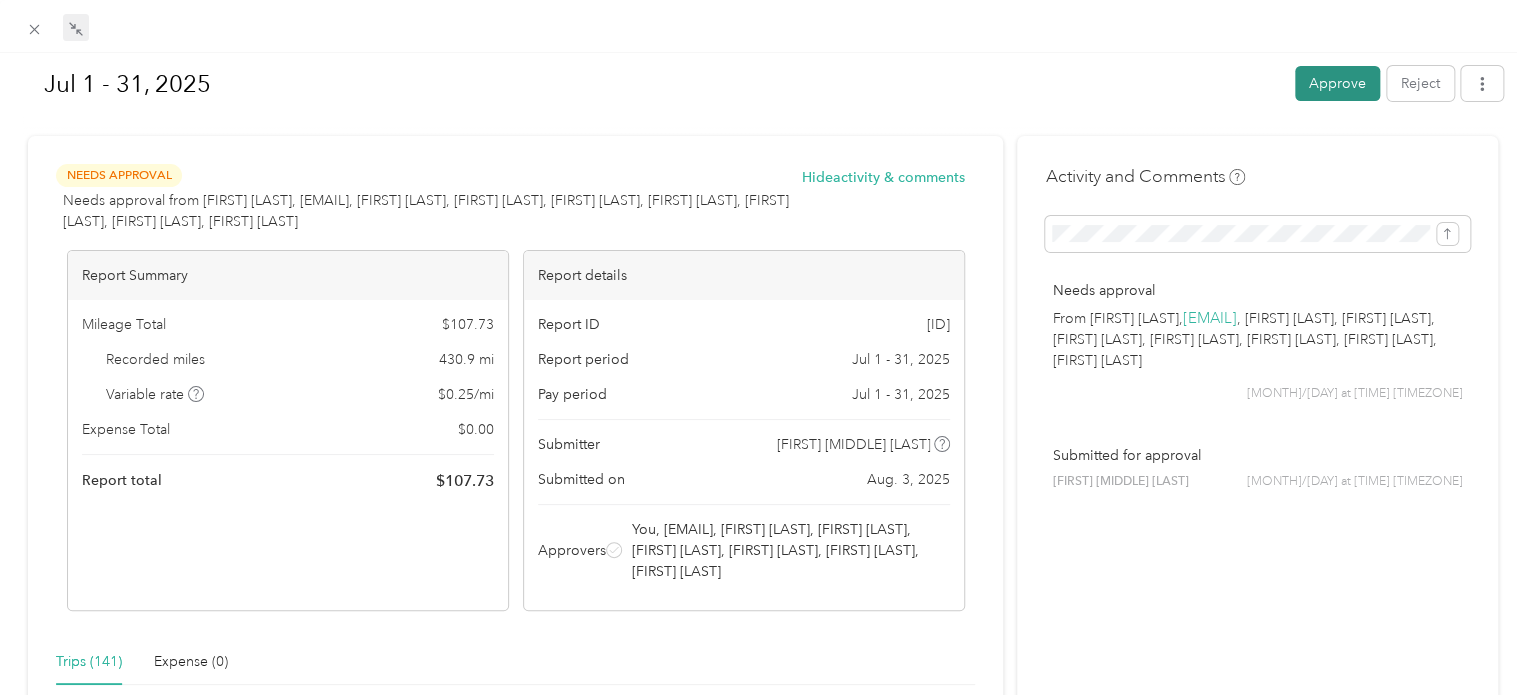 click on "Approve" at bounding box center [1337, 83] 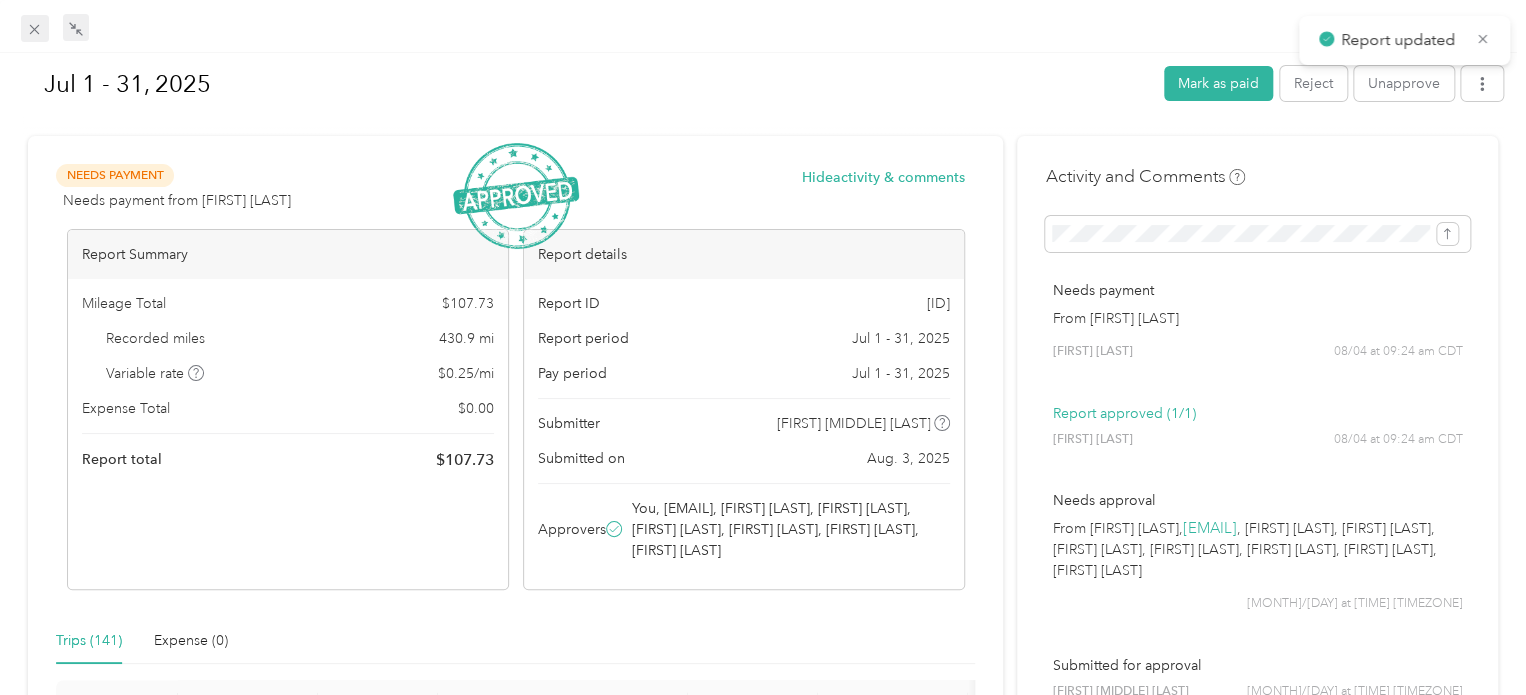 click 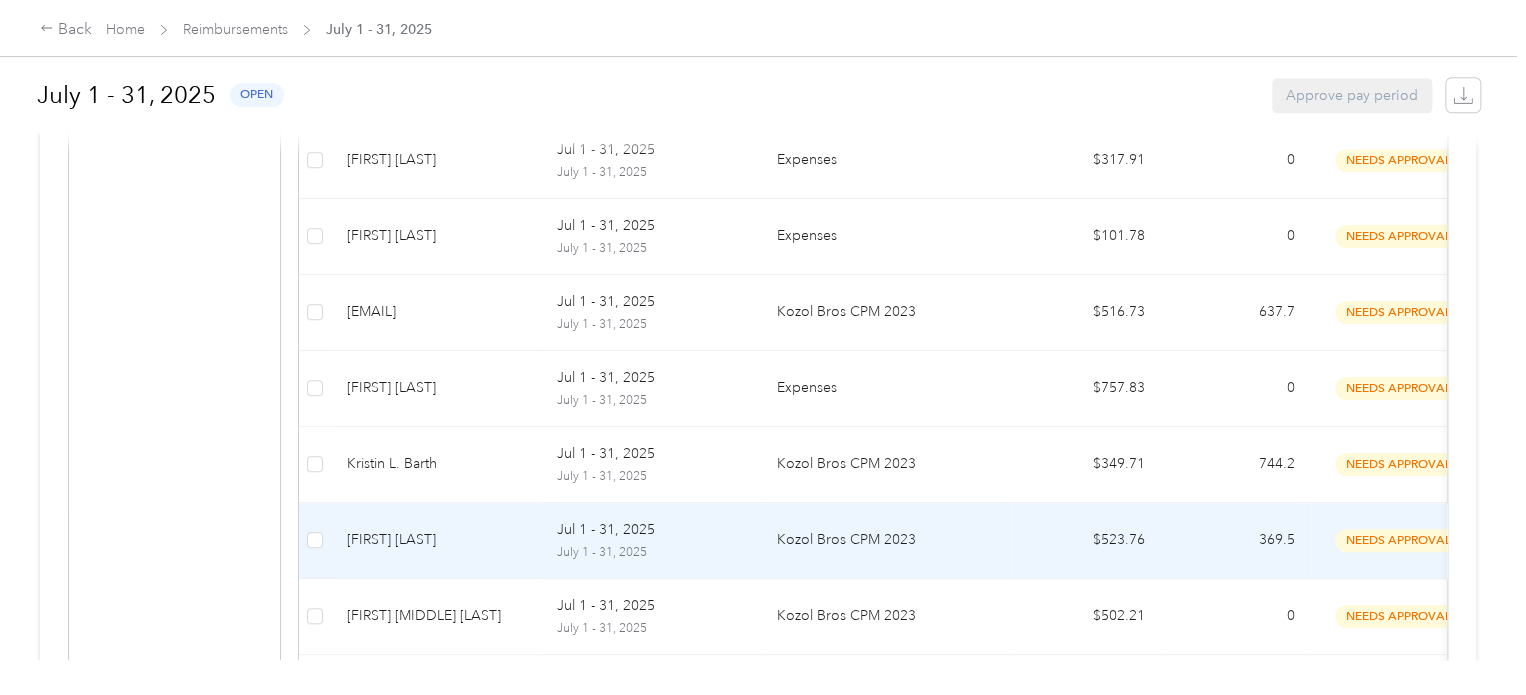 click on "Kozol Bros CPM 2023" at bounding box center (886, 540) 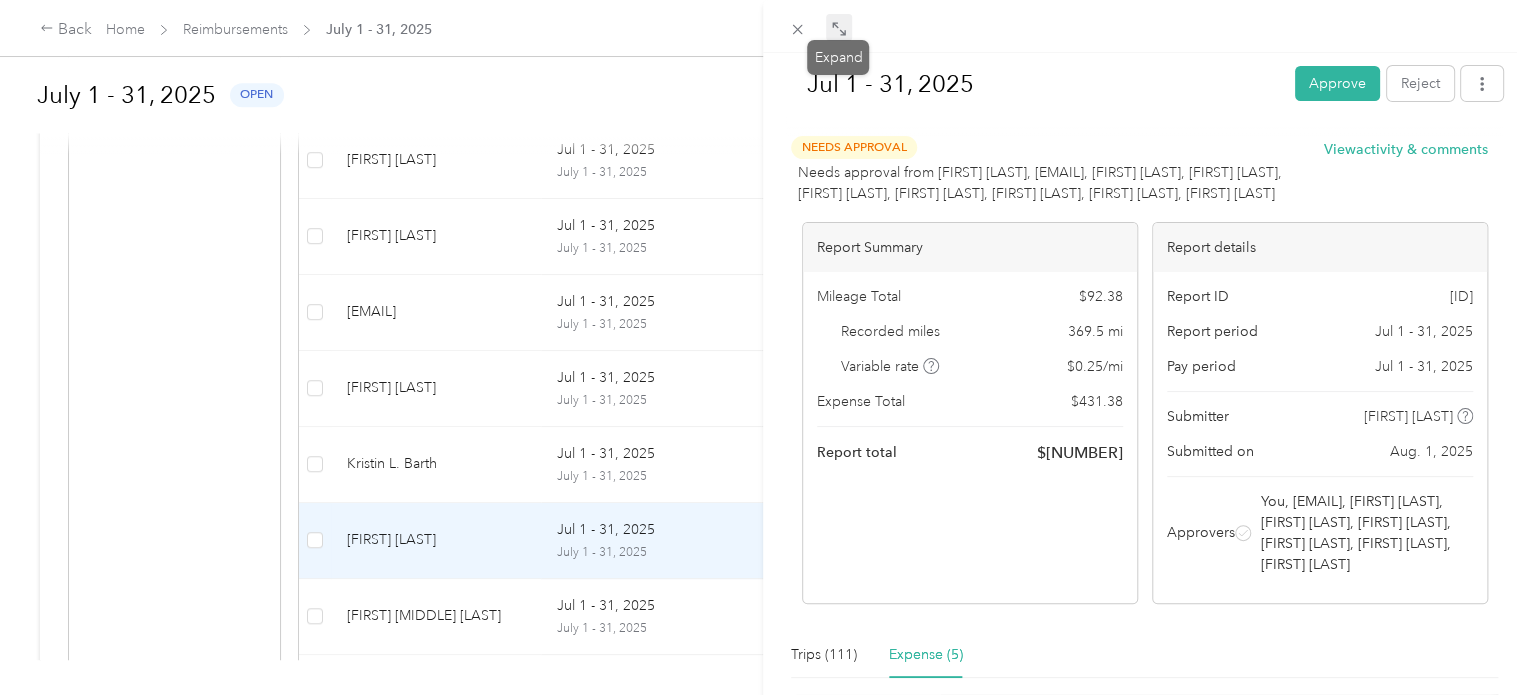 click 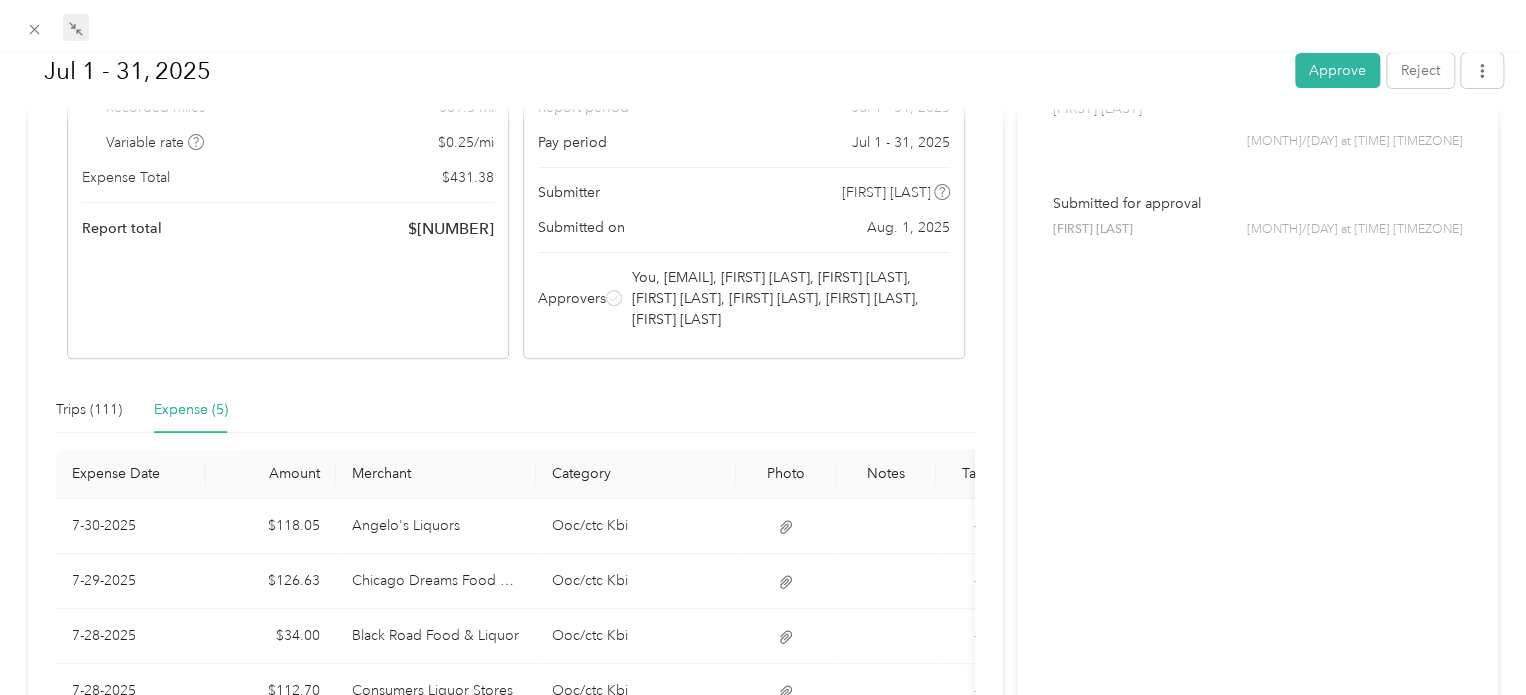 scroll, scrollTop: 240, scrollLeft: 0, axis: vertical 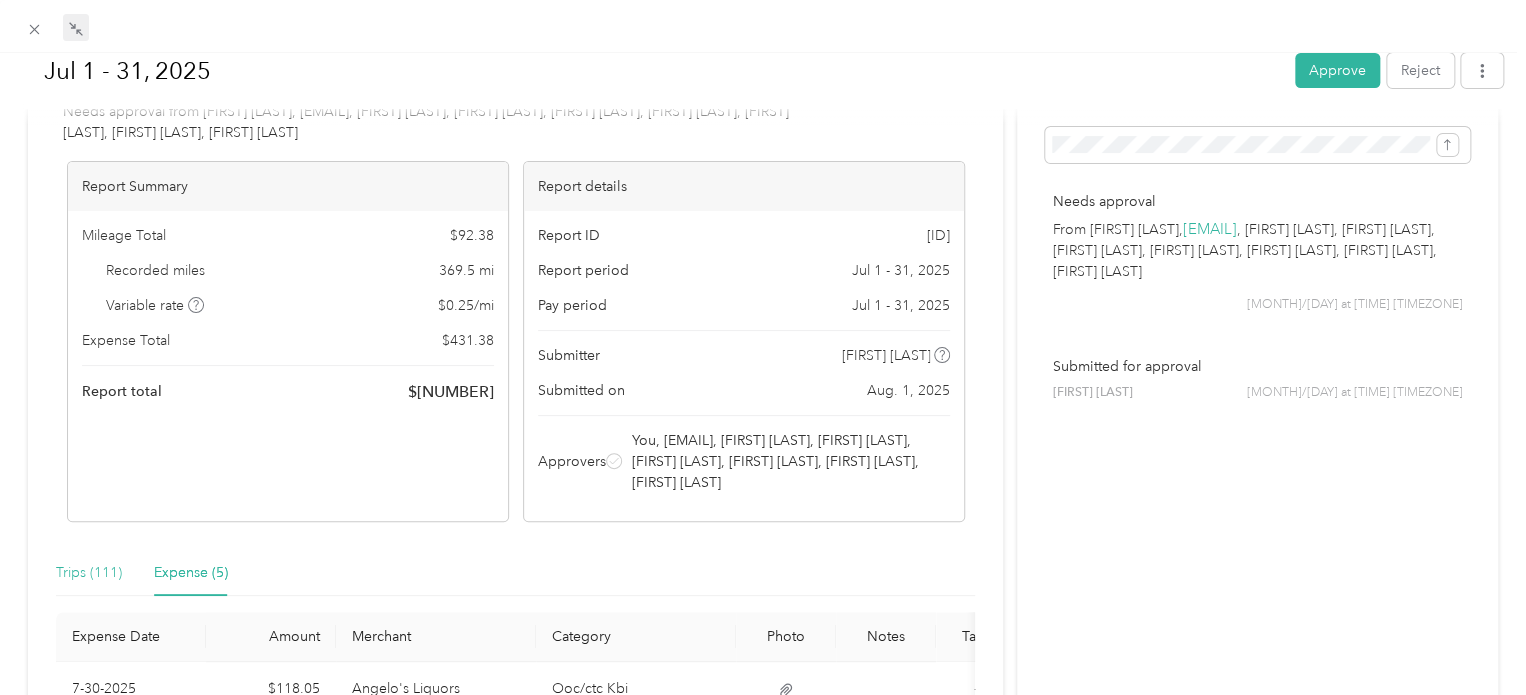 click on "Trips (111)" at bounding box center [89, 573] 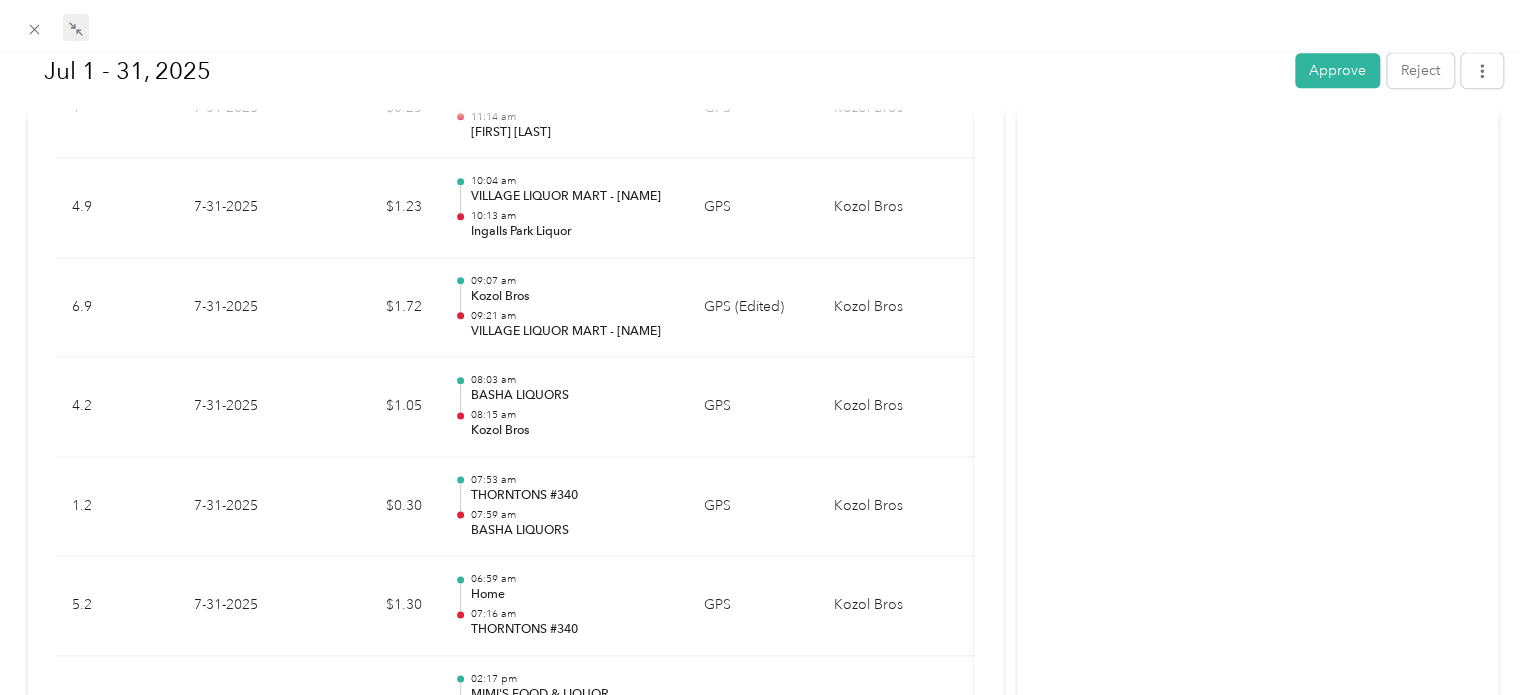 scroll, scrollTop: 0, scrollLeft: 0, axis: both 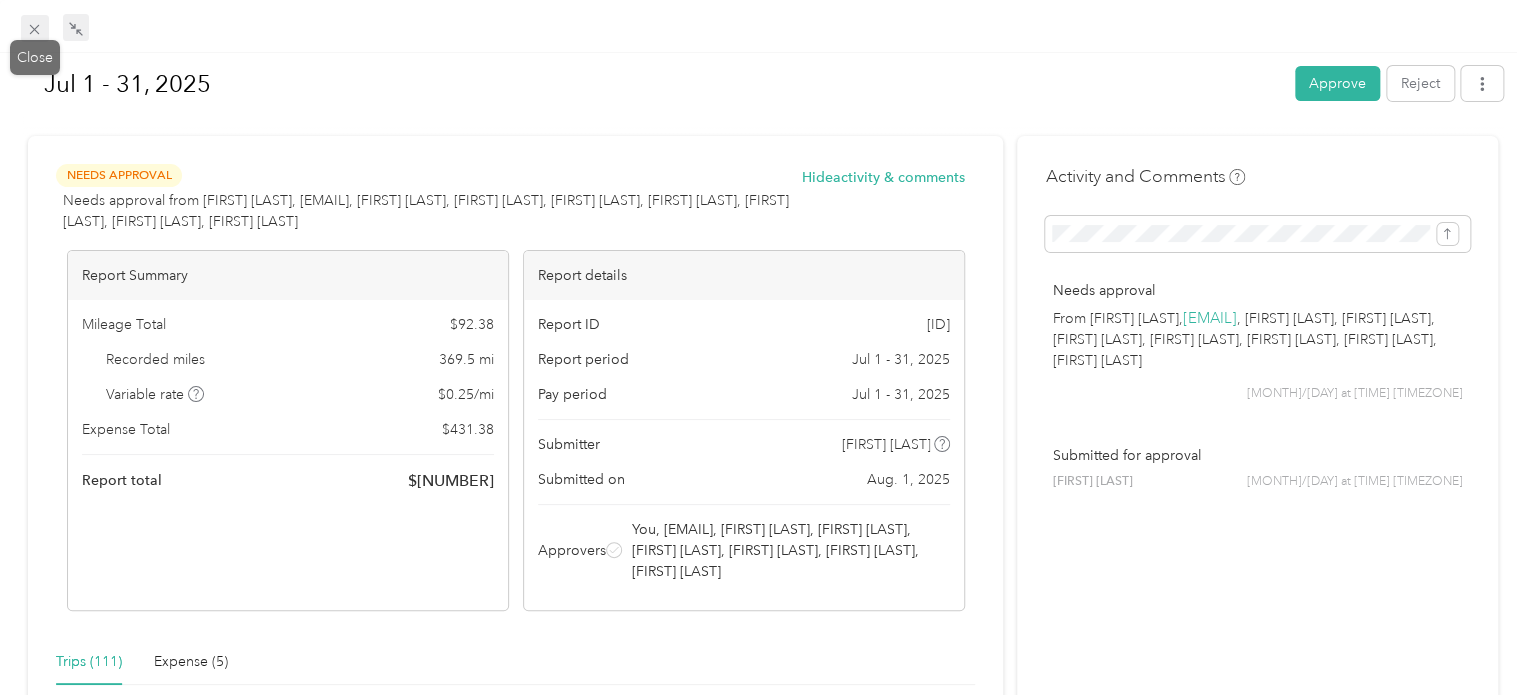 click 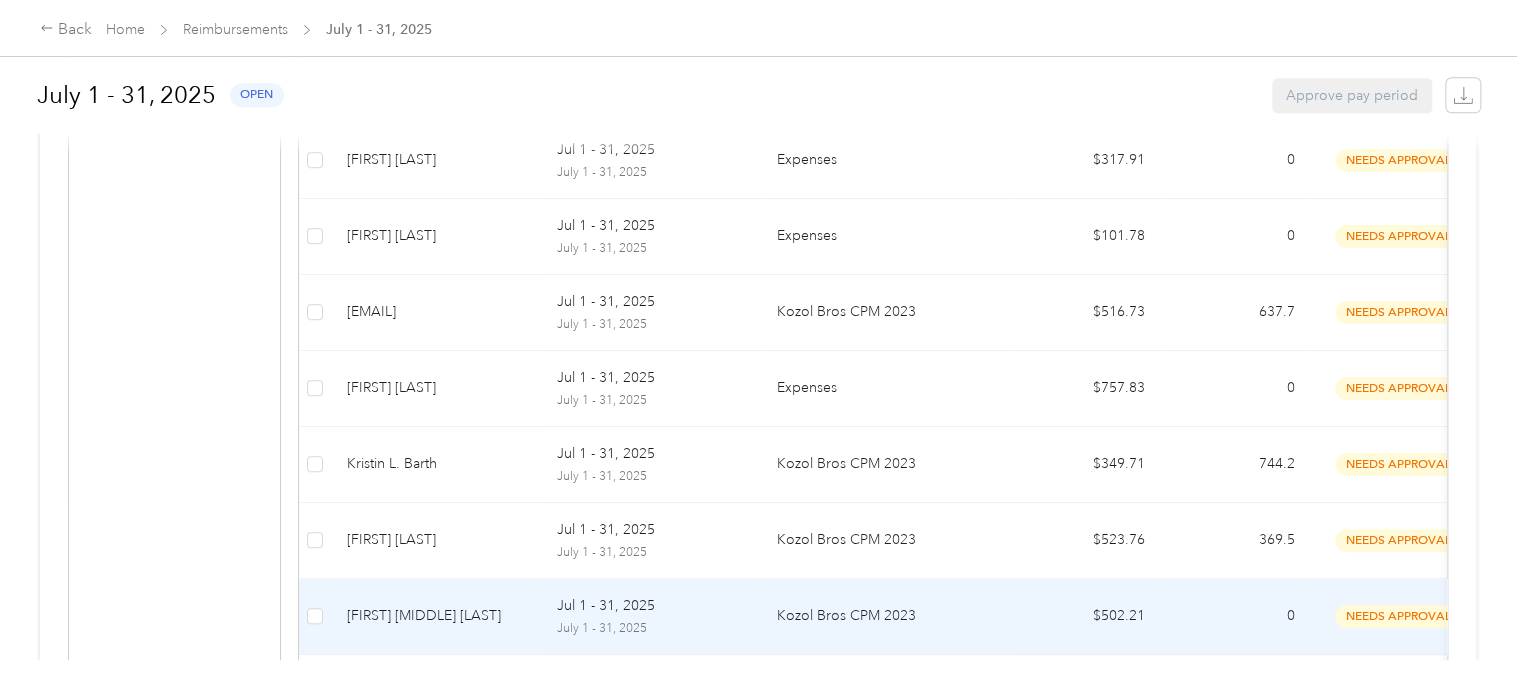 click on "Kozol Bros CPM 2023" at bounding box center (886, 616) 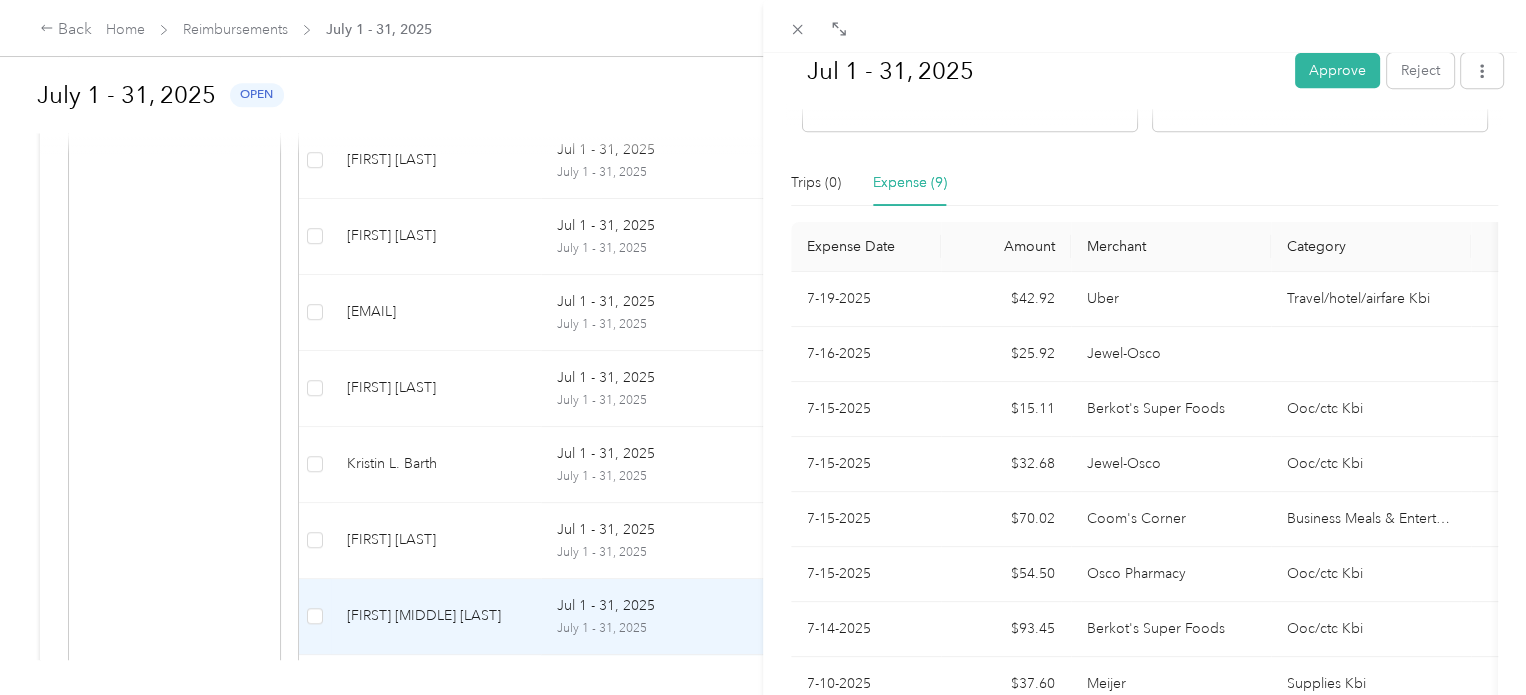 scroll, scrollTop: 477, scrollLeft: 0, axis: vertical 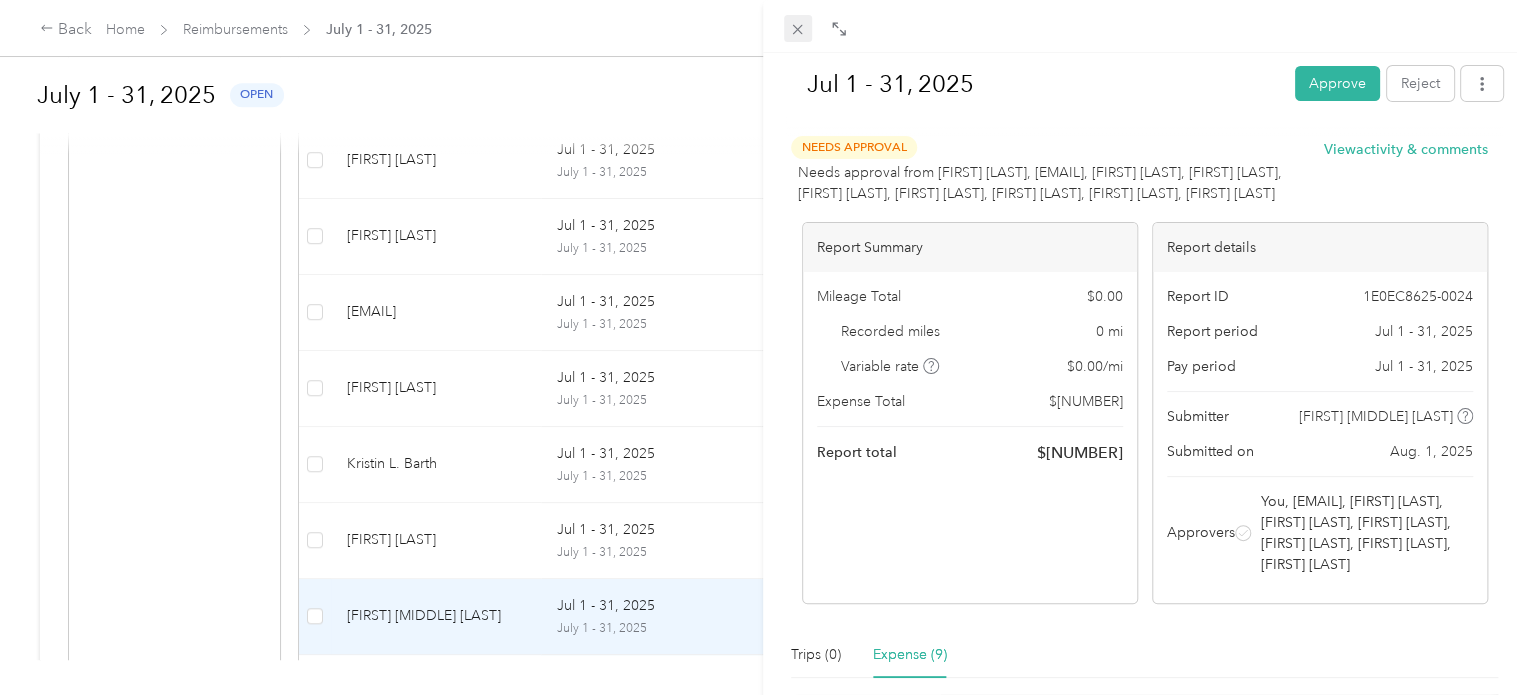 click 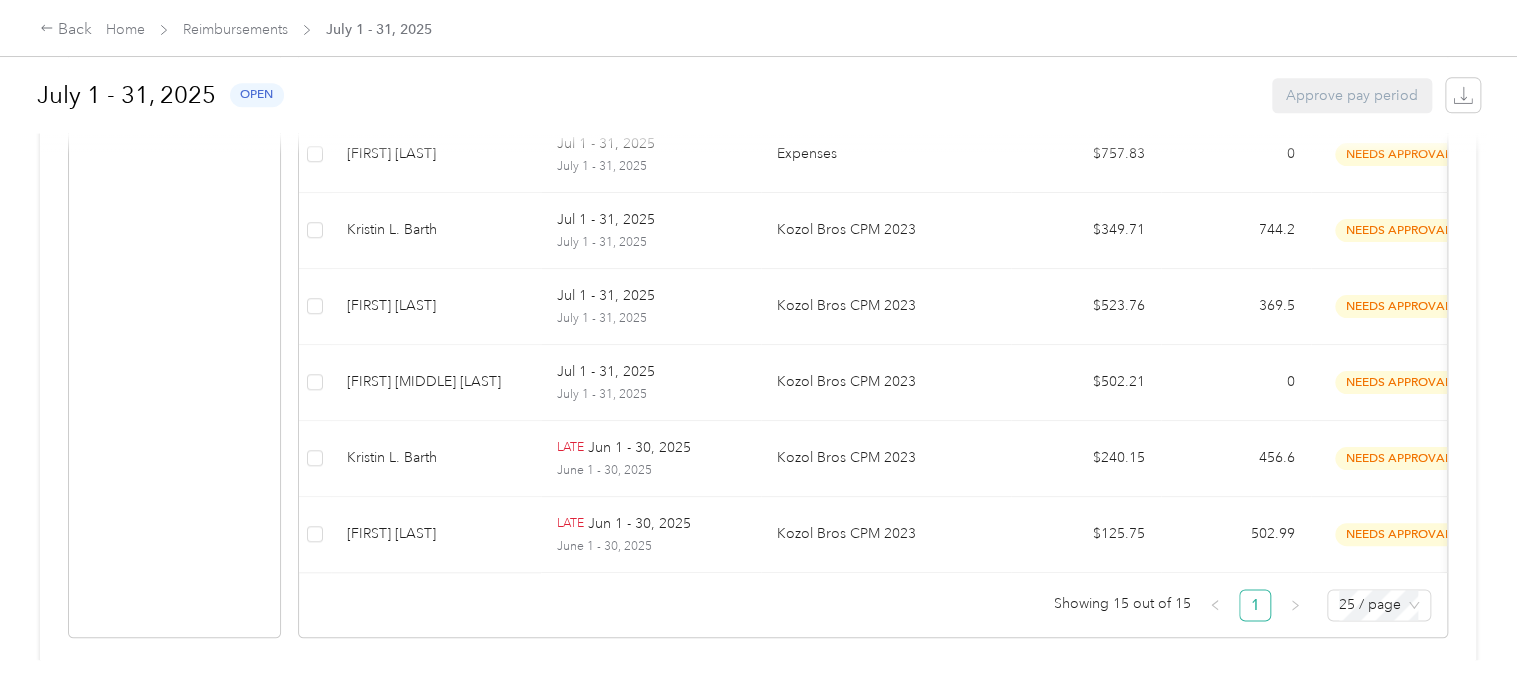 scroll, scrollTop: 1214, scrollLeft: 0, axis: vertical 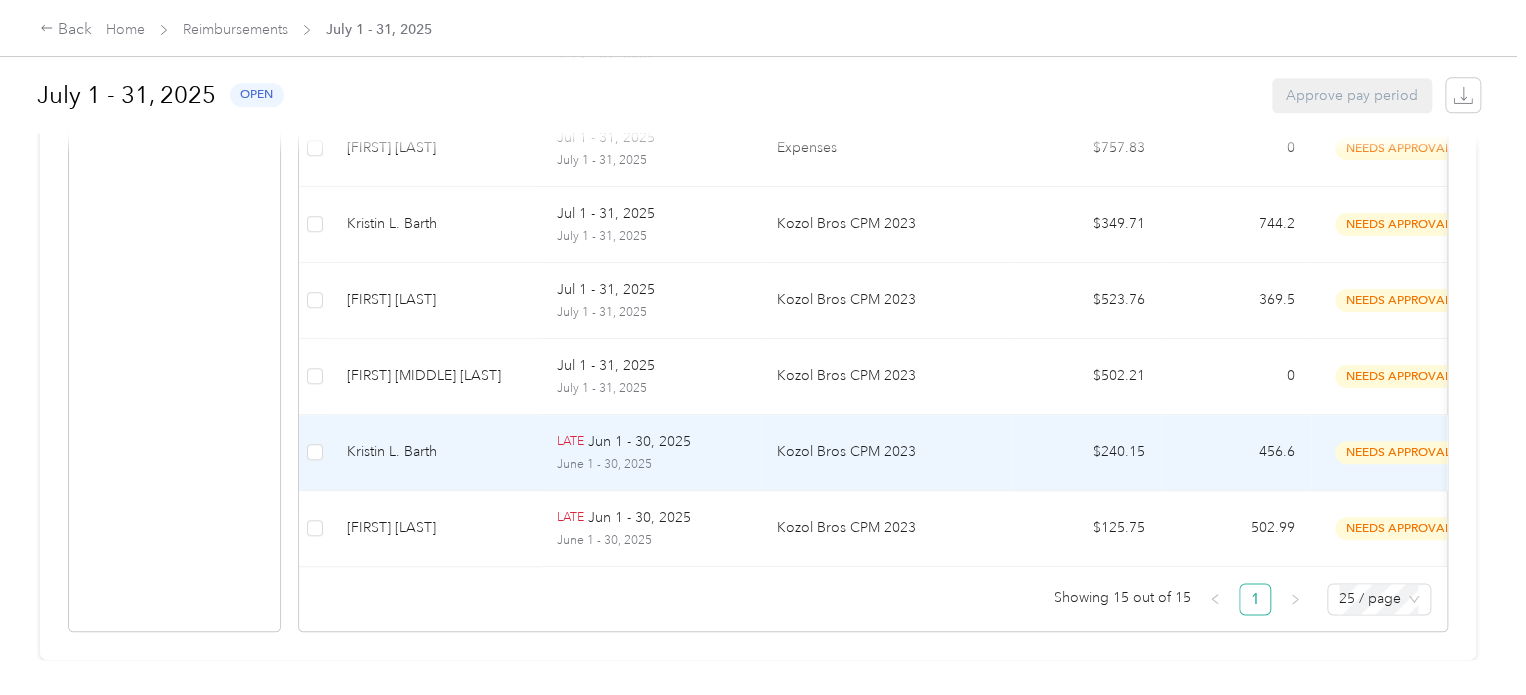 click on "Kozol Bros CPM 2023" at bounding box center [886, 452] 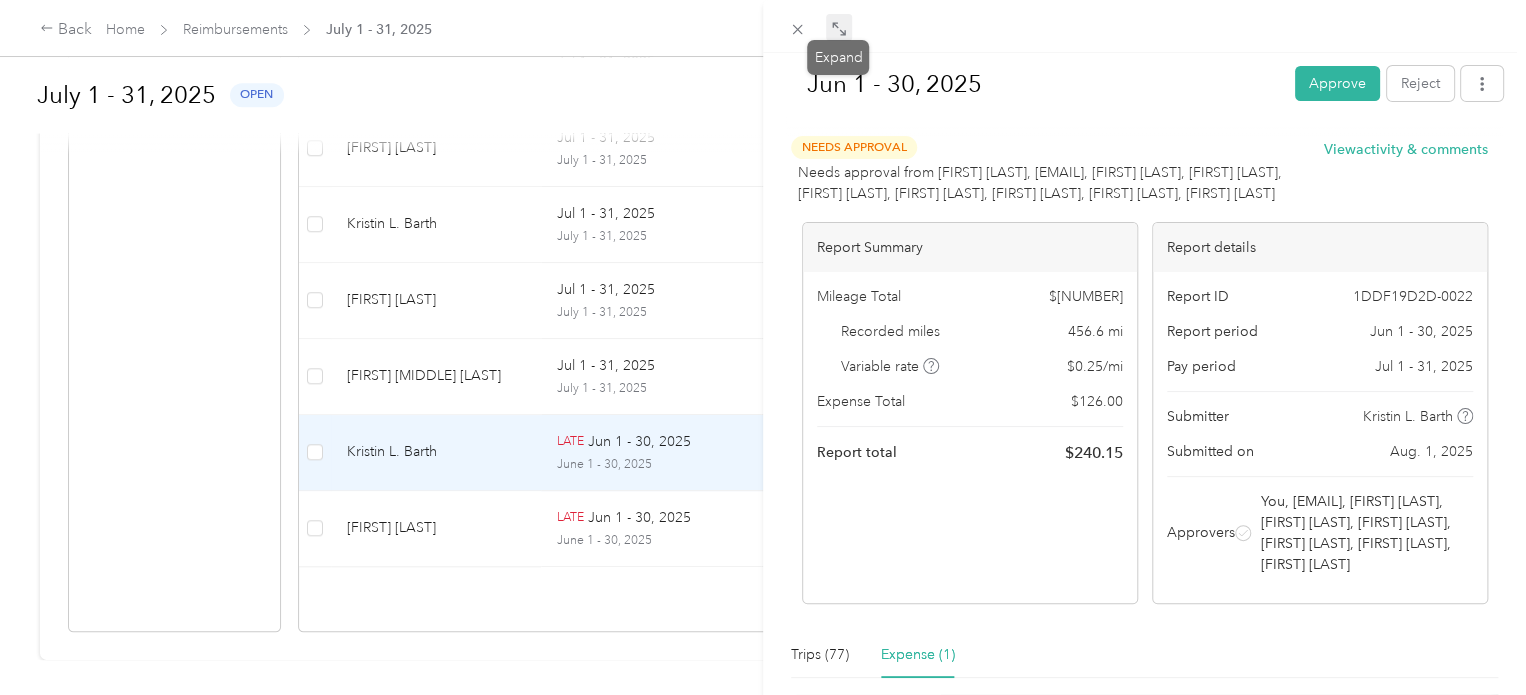 click 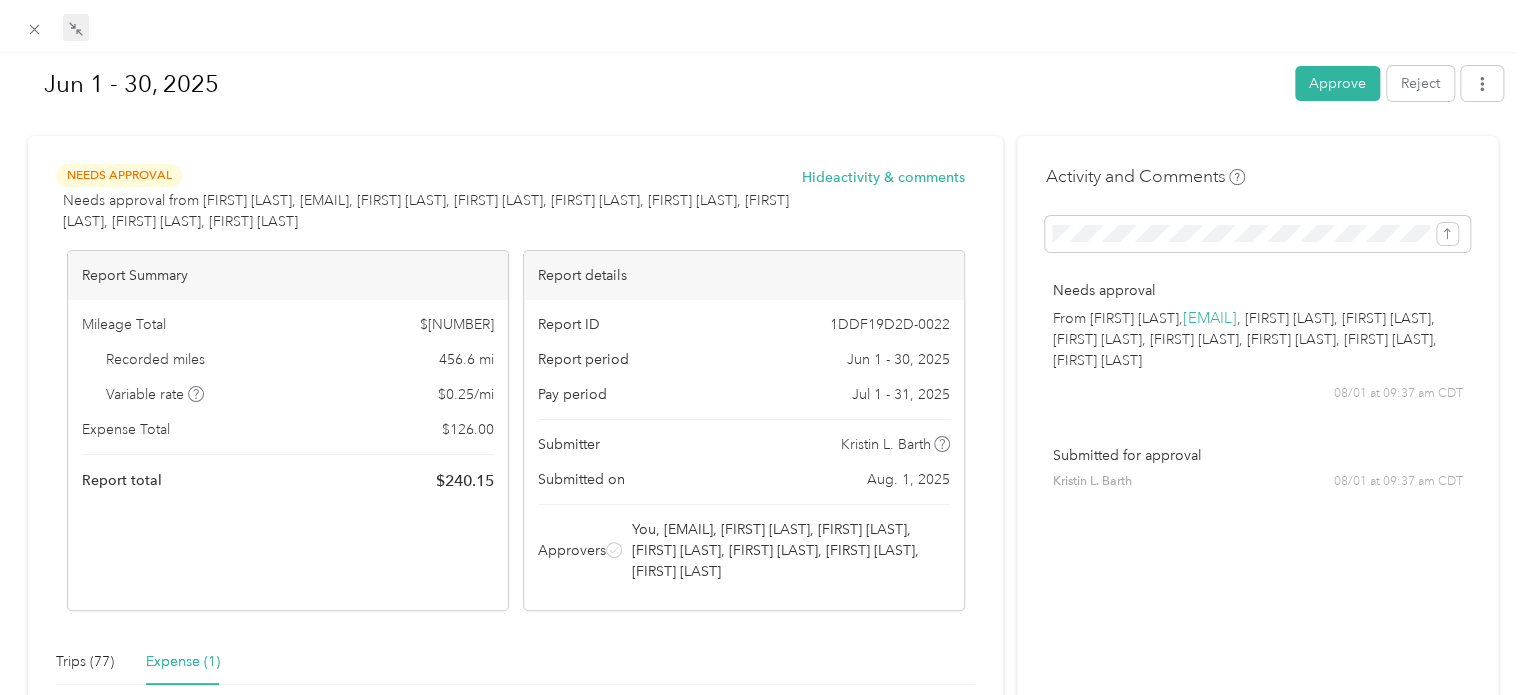 click on "Activity and Comments Needs approval From [FIRST] [LAST], [EMAIL], [FIRST] [LAST], [FIRST] [LAST], [FIRST] [LAST], [FIRST] [LAST], [FIRST] [LAST], [FIRST] [LAST] [DATE] [TIME] Submitted for approval [FIRST] [MIDDLE] [LAST] [DATE] [TIME]" at bounding box center (1257, 341) 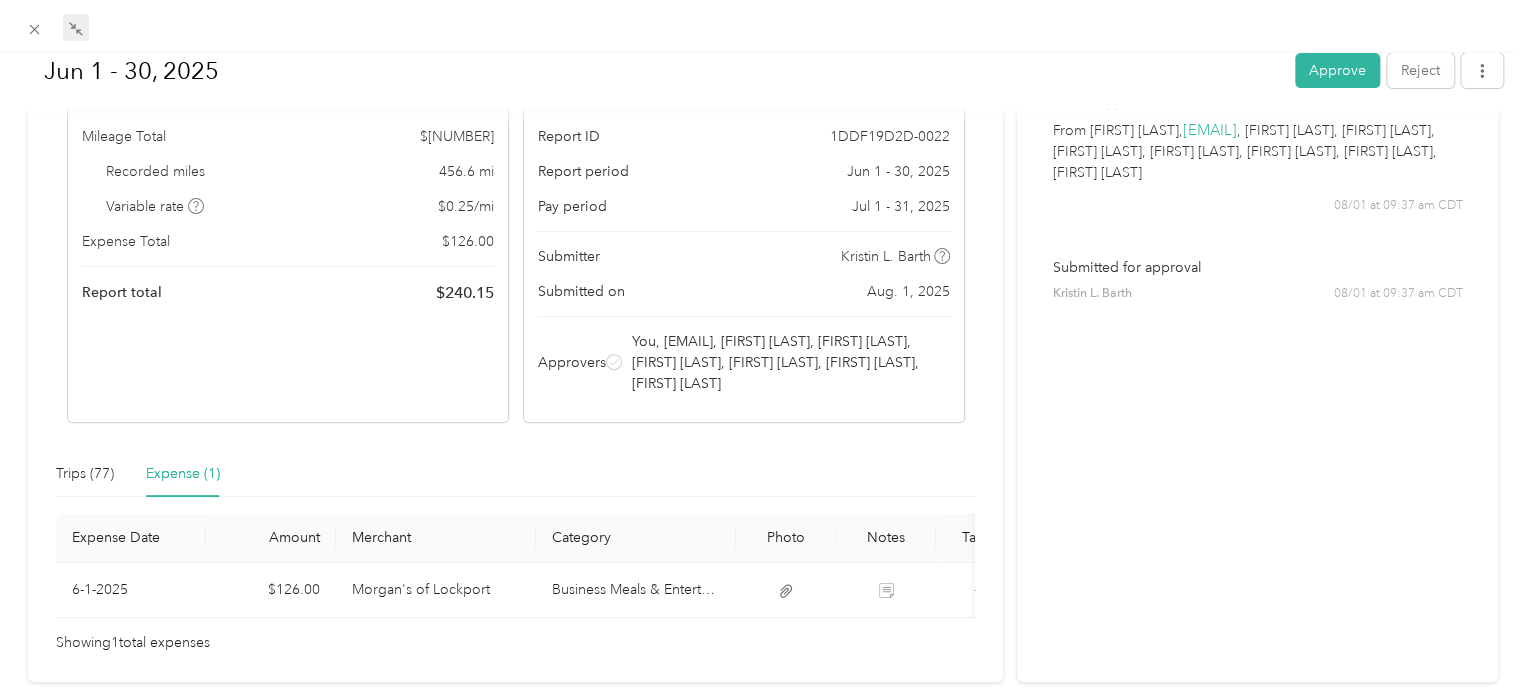 scroll, scrollTop: 198, scrollLeft: 0, axis: vertical 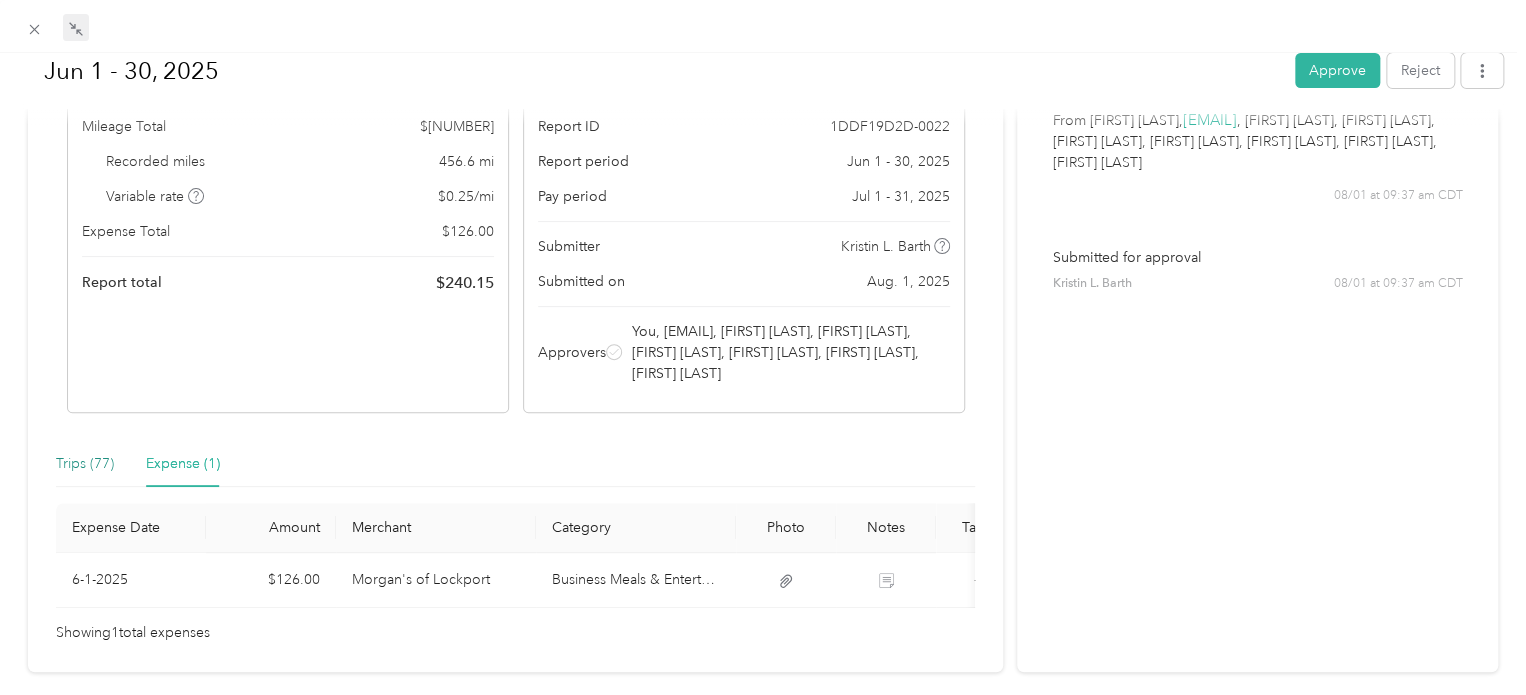 click on "Trips (77)" at bounding box center (85, 464) 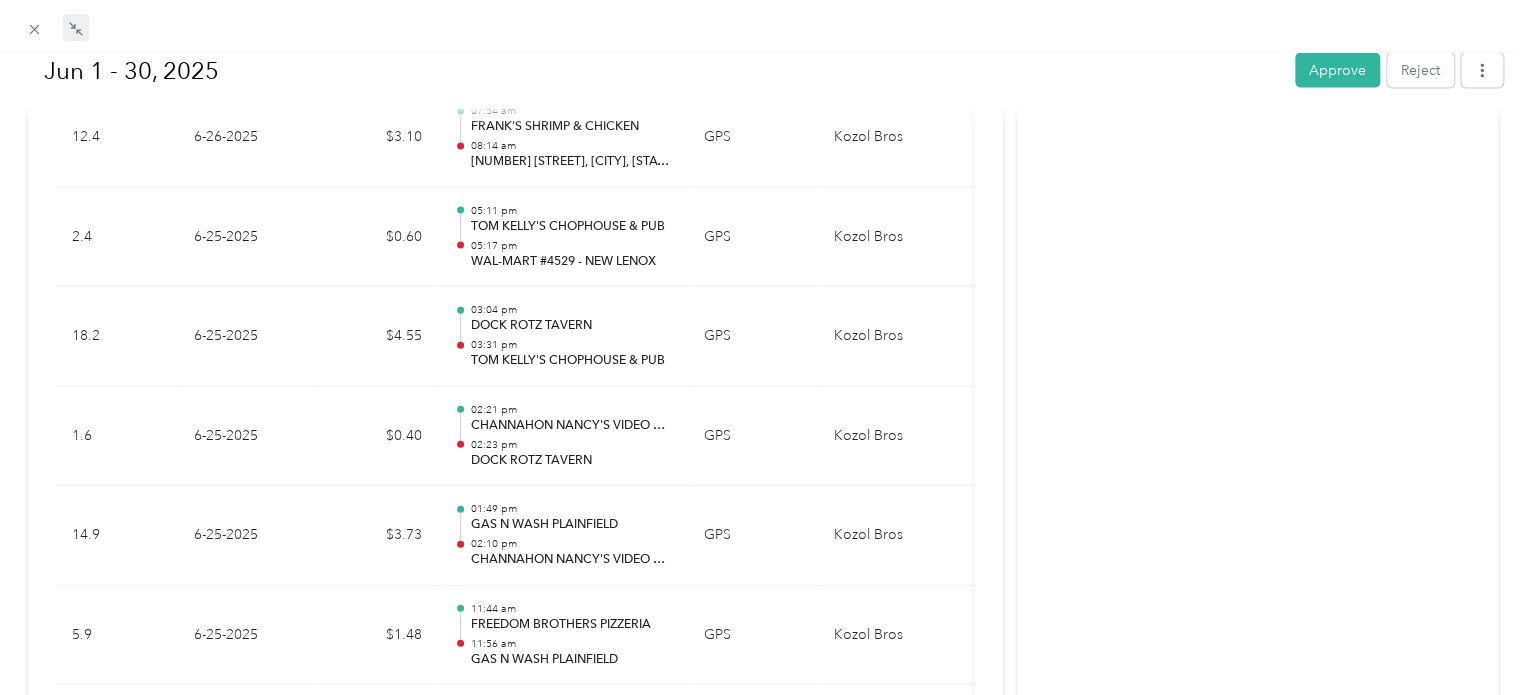 scroll, scrollTop: 0, scrollLeft: 0, axis: both 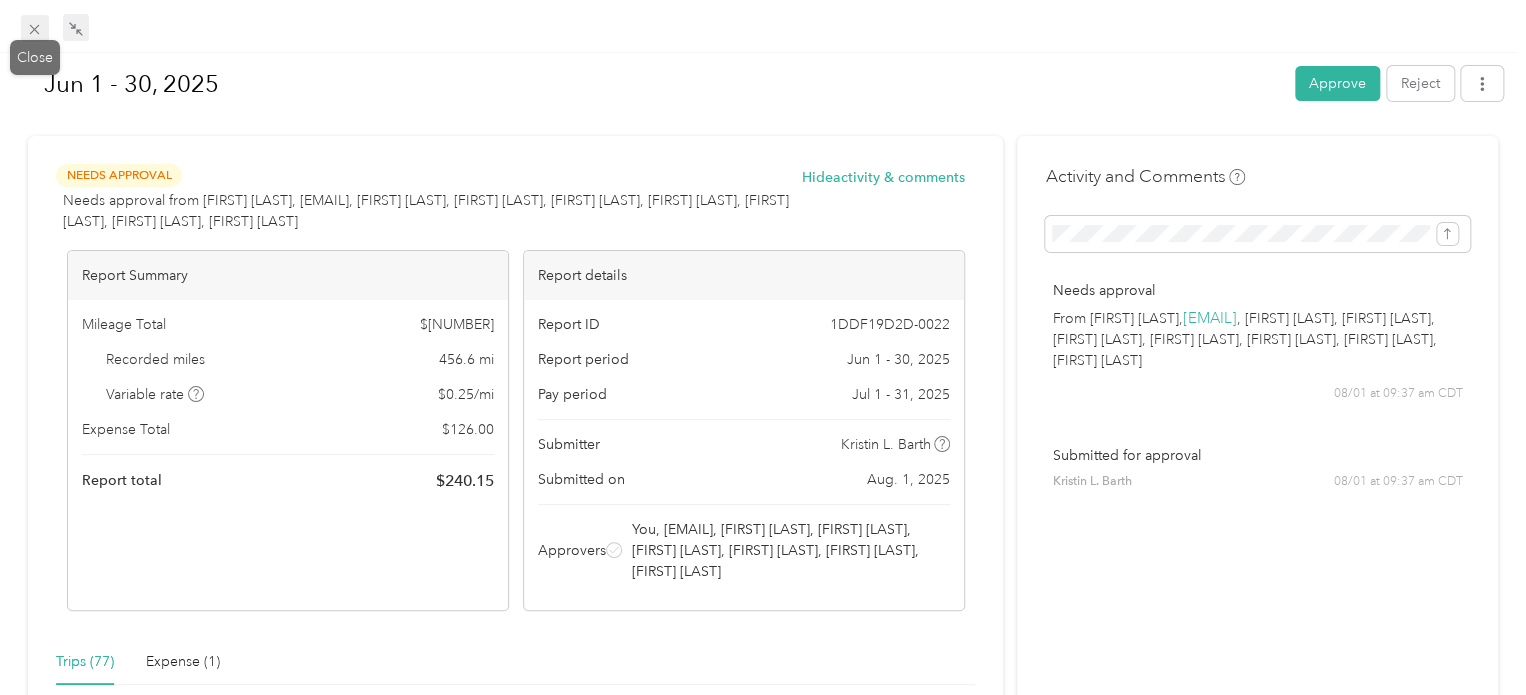 click 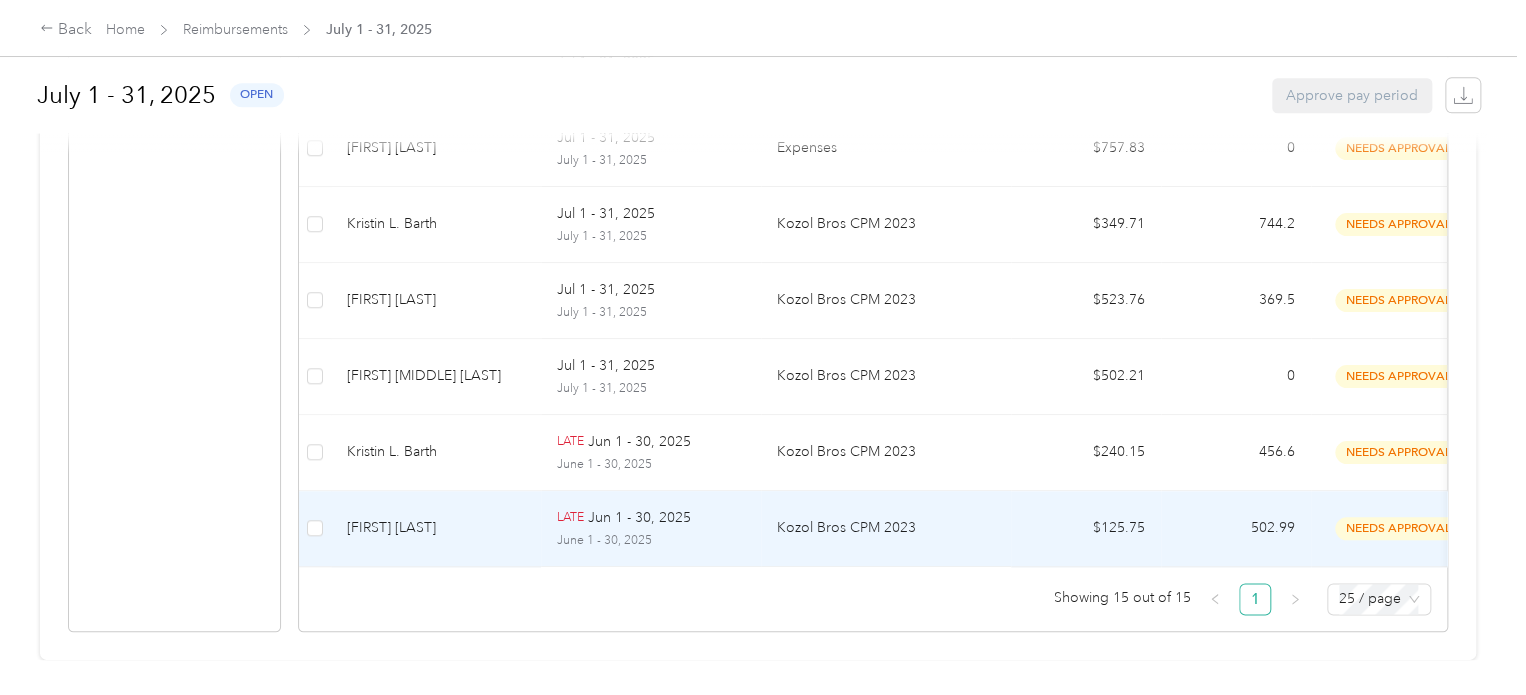 click on "Kozol Bros CPM 2023" at bounding box center (886, 529) 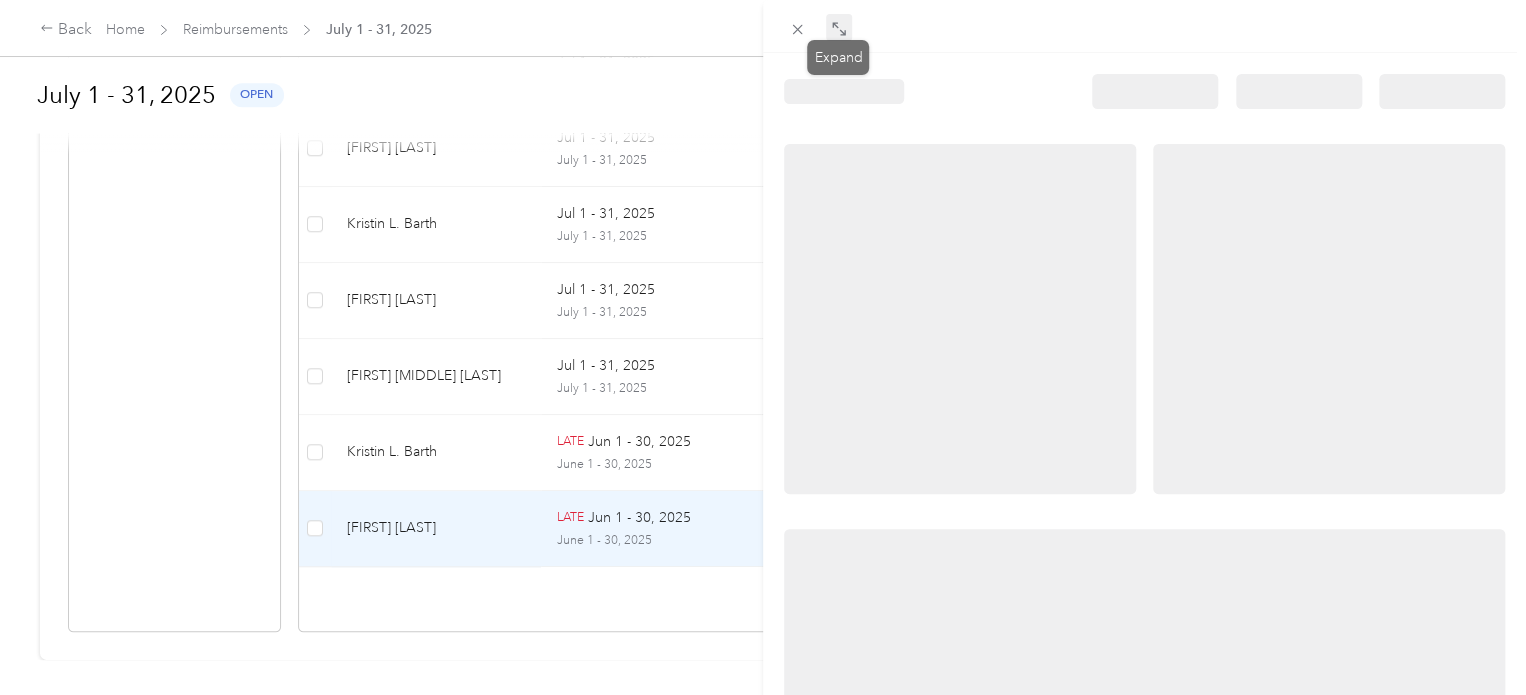 click 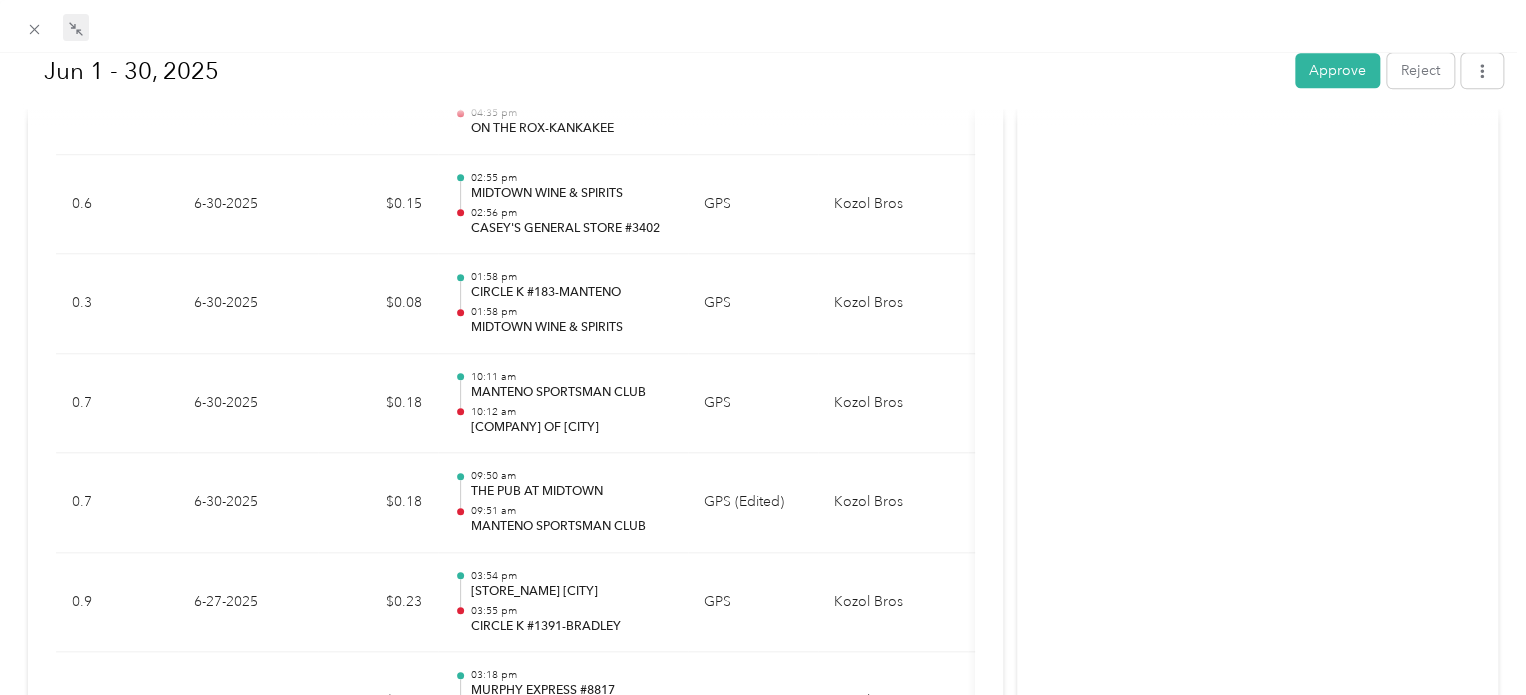 scroll, scrollTop: 0, scrollLeft: 0, axis: both 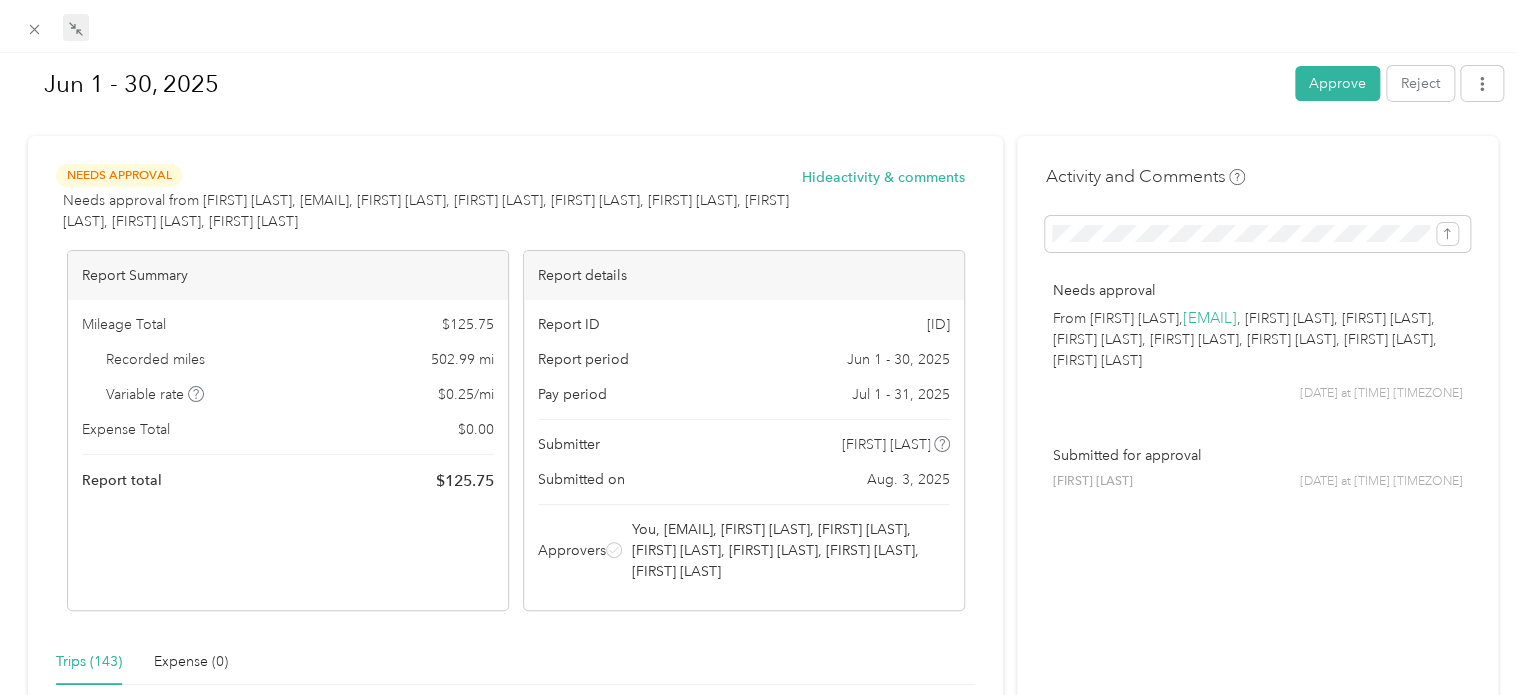 click on "[MONTH] - [DAY], [YEAR] [ACTION] [ACTION]" at bounding box center (763, 87) 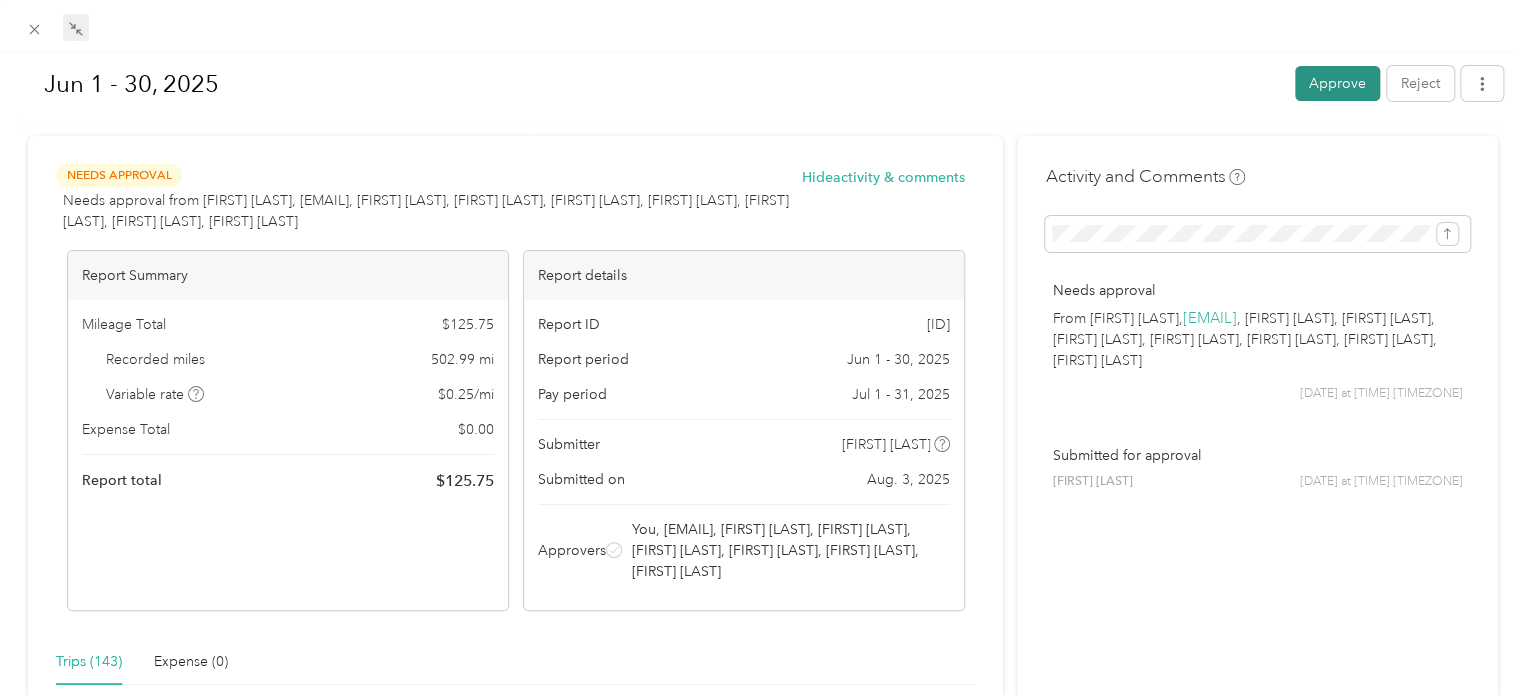 click on "Approve" at bounding box center [1337, 83] 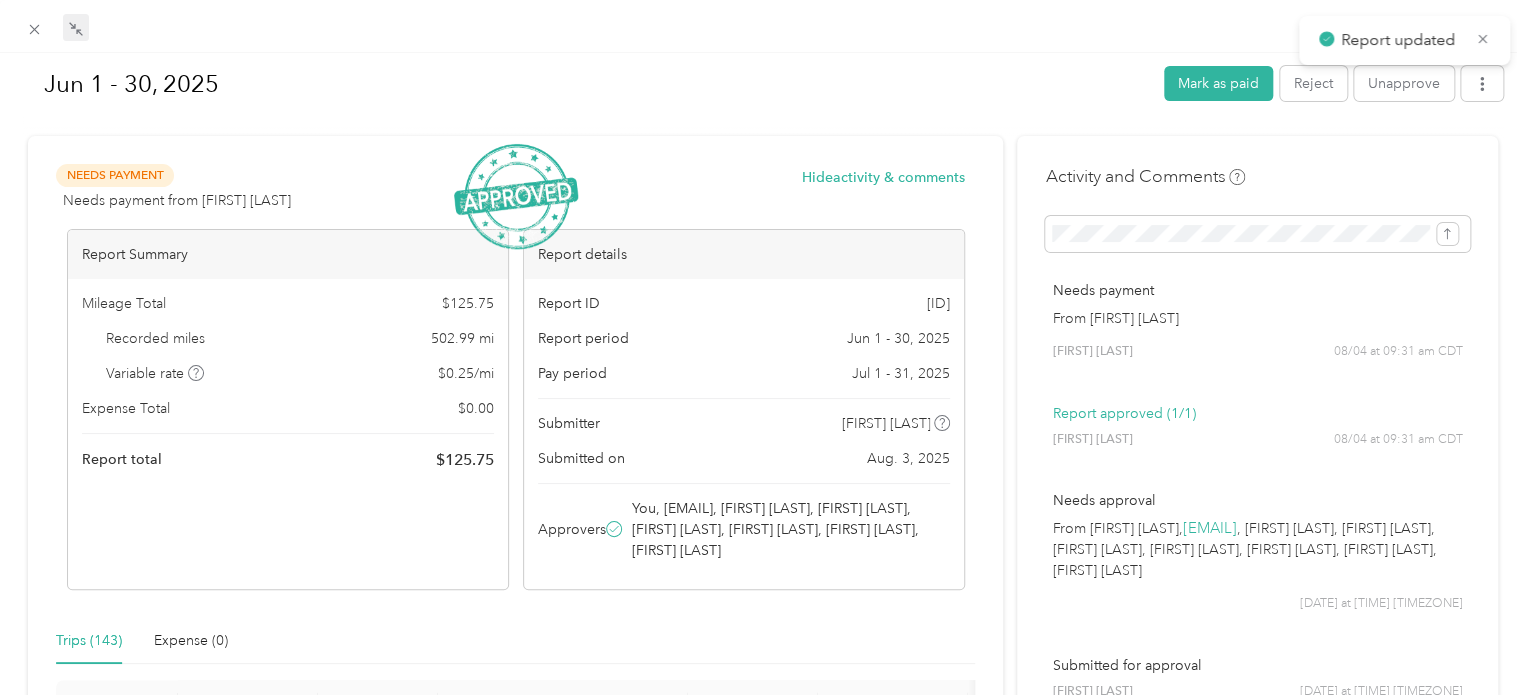 scroll, scrollTop: 1138, scrollLeft: 0, axis: vertical 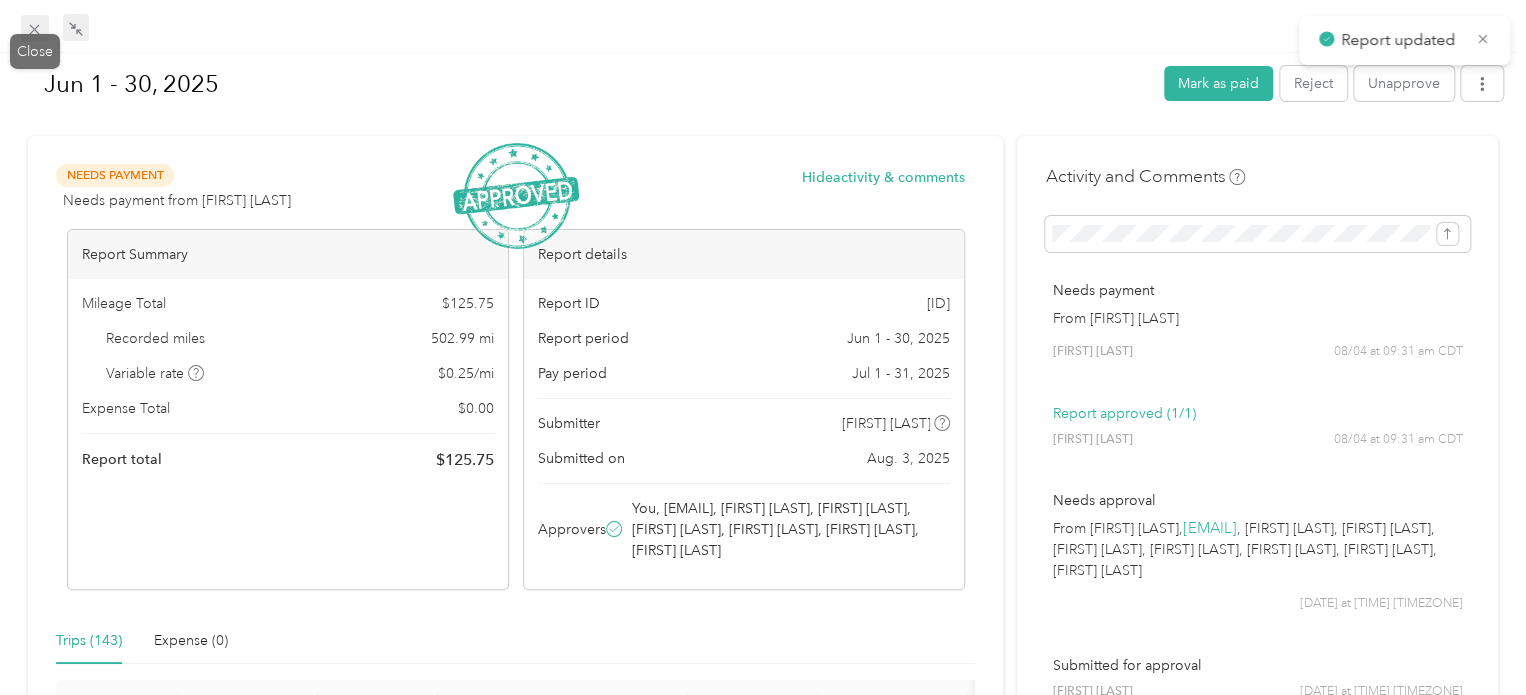 click on "Close" at bounding box center (35, 51) 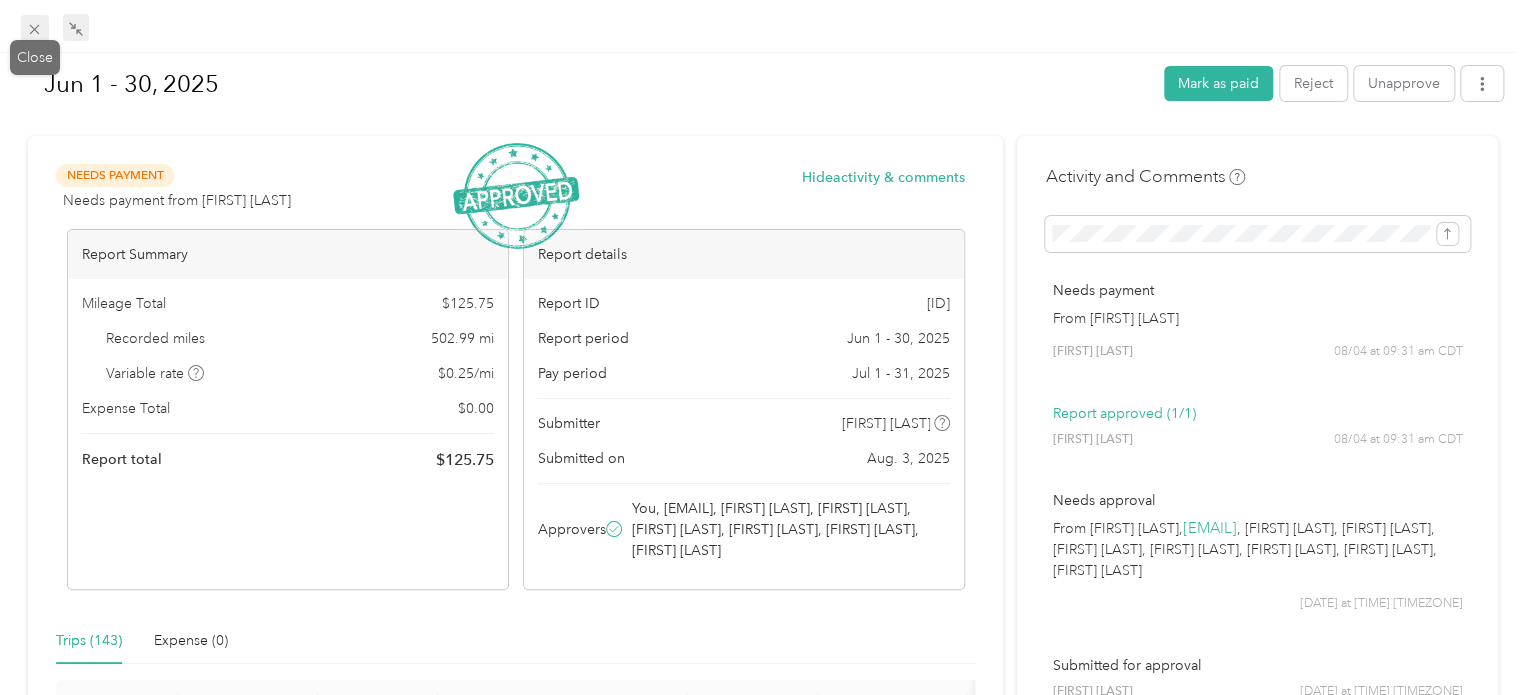 click 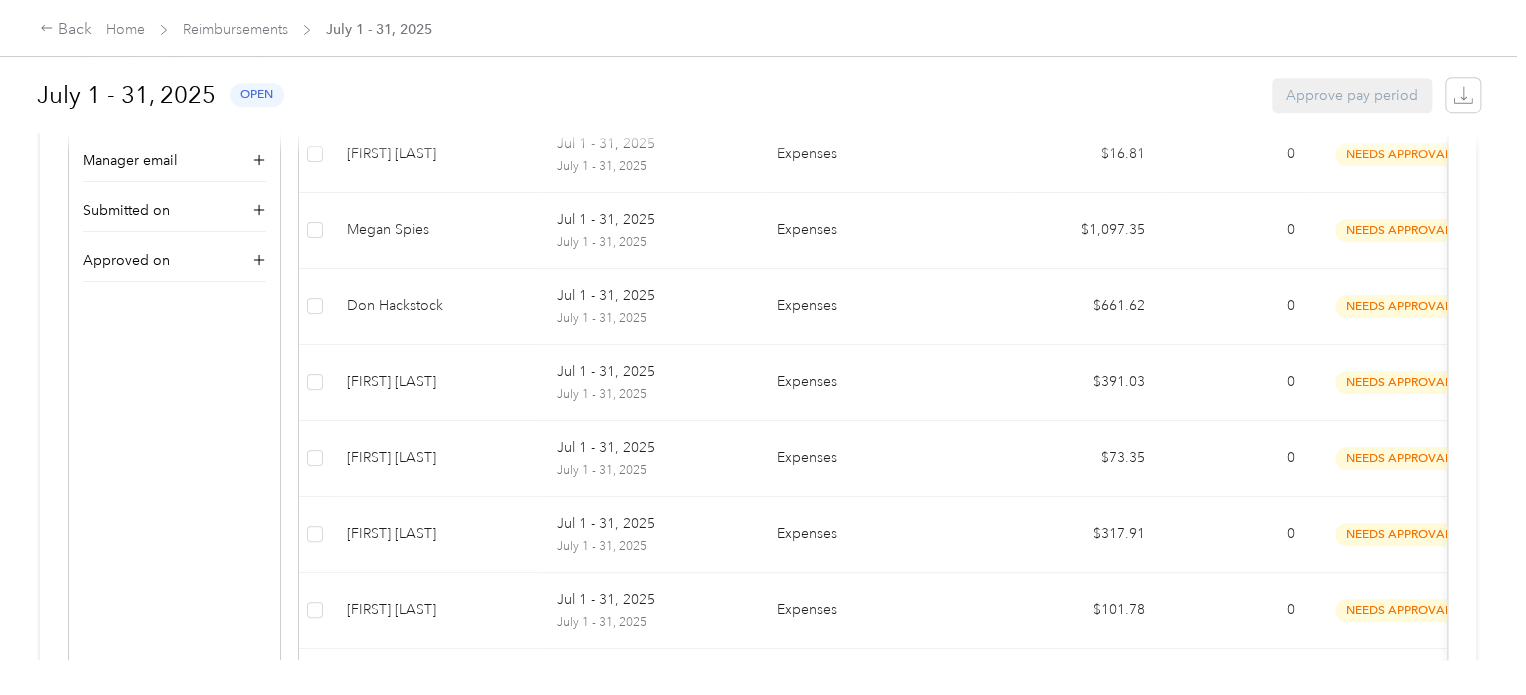 scroll, scrollTop: 0, scrollLeft: 0, axis: both 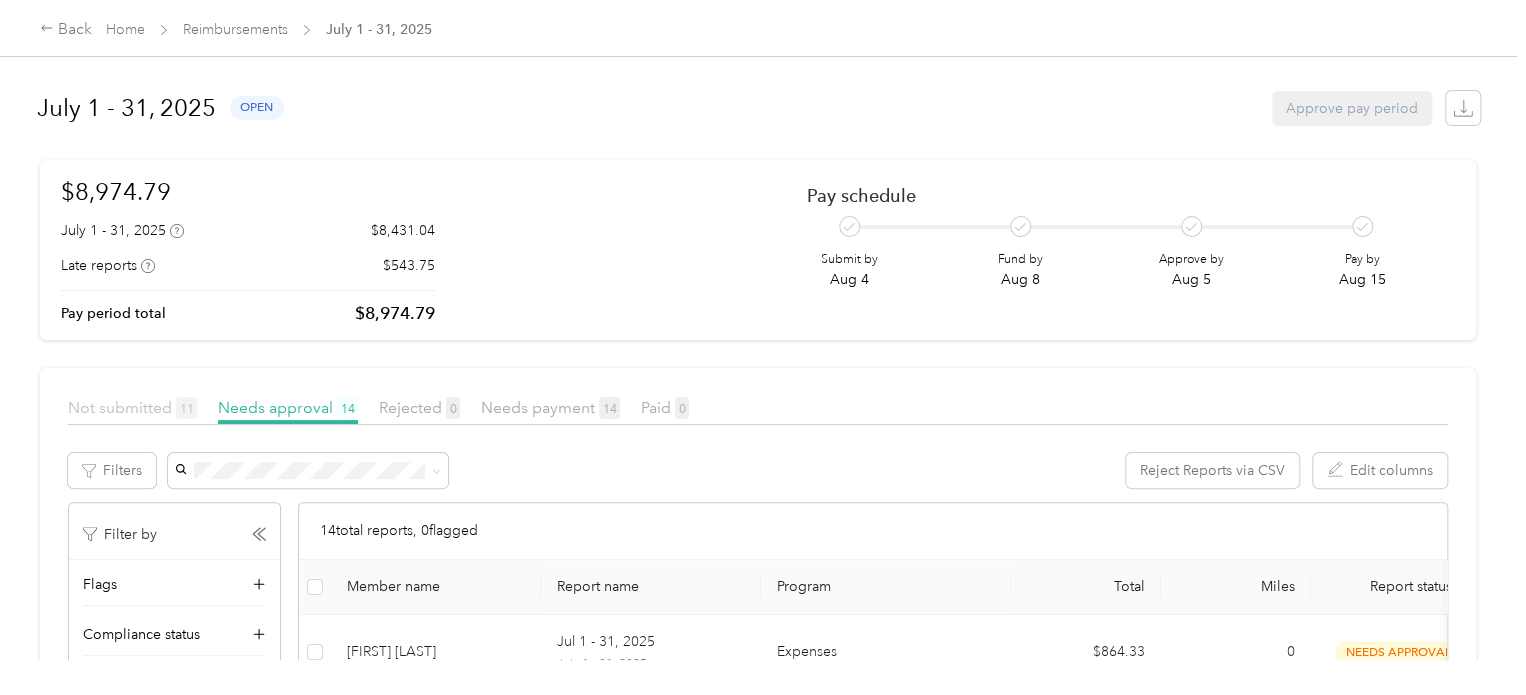 click on "Not submitted   11" at bounding box center (132, 407) 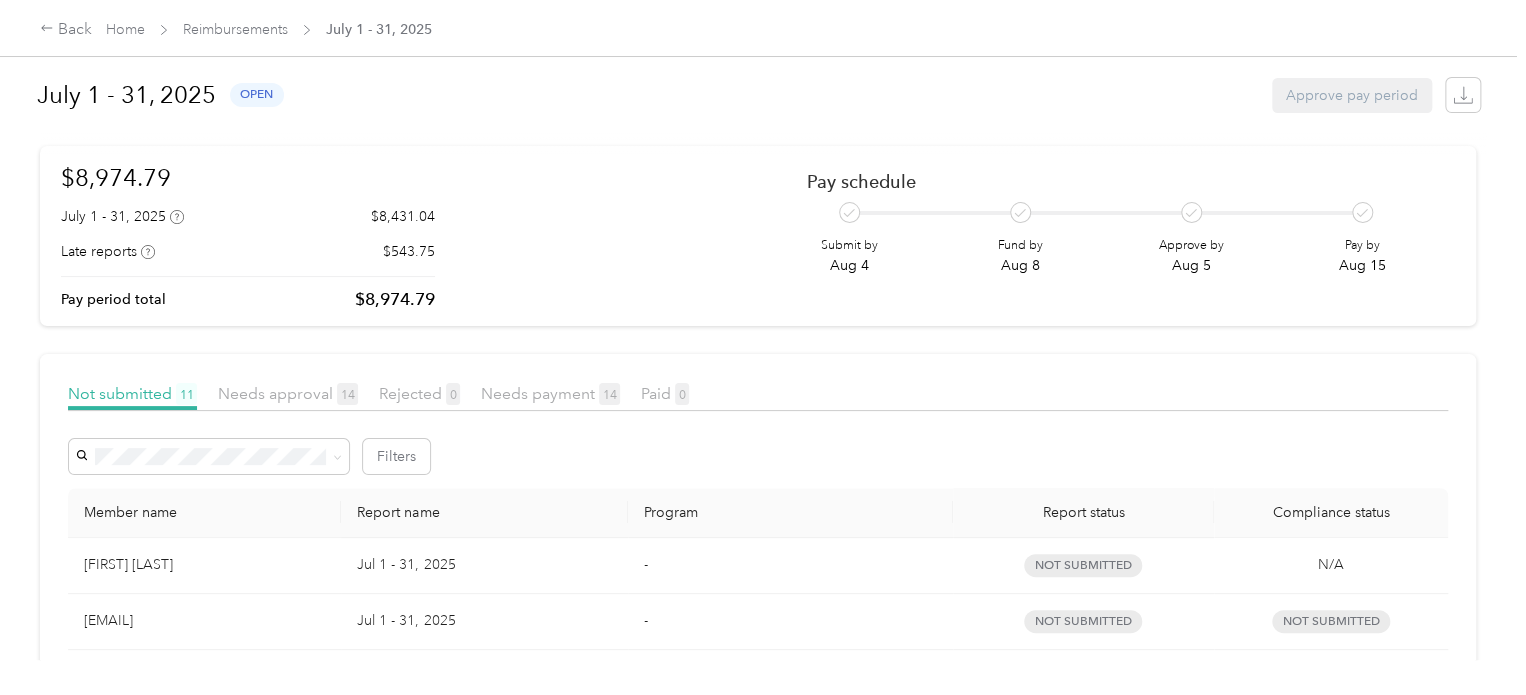 scroll, scrollTop: 0, scrollLeft: 0, axis: both 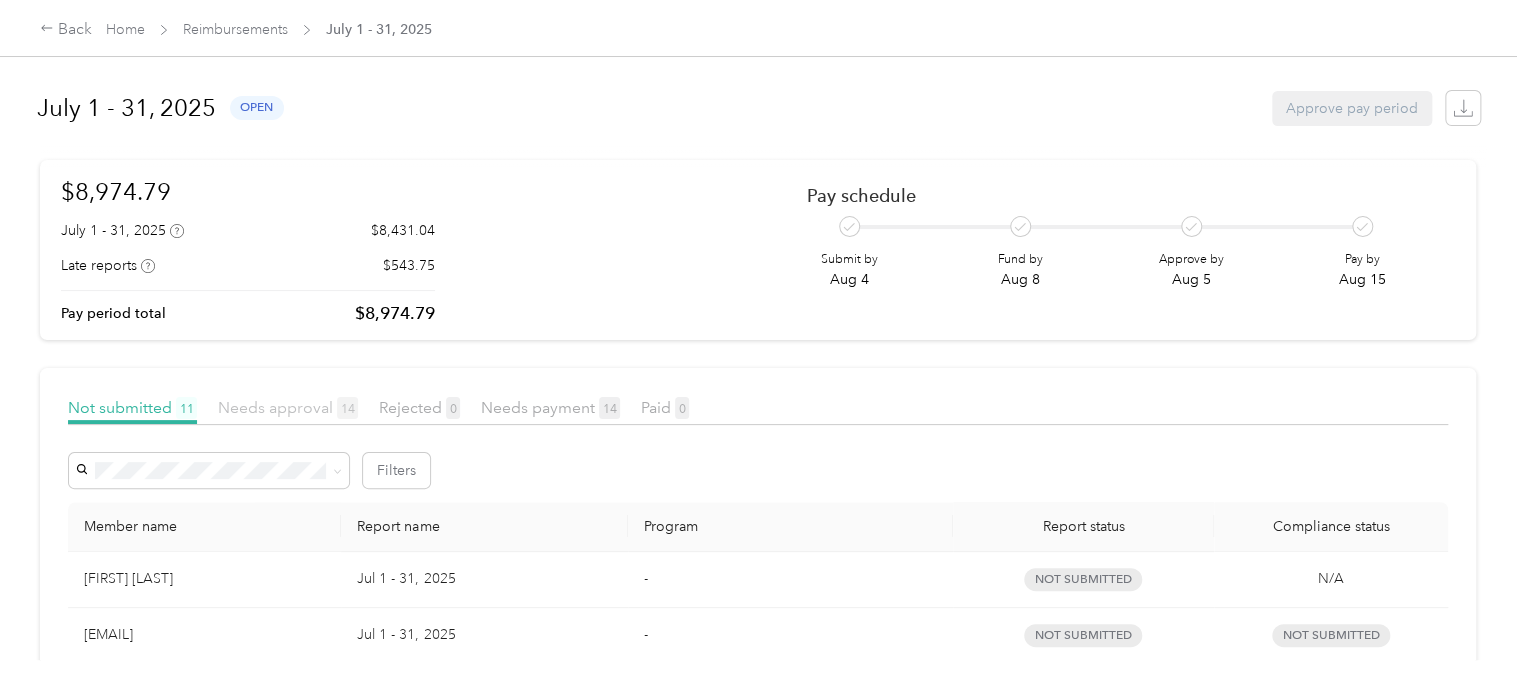 click on "Needs approval   14" at bounding box center [288, 407] 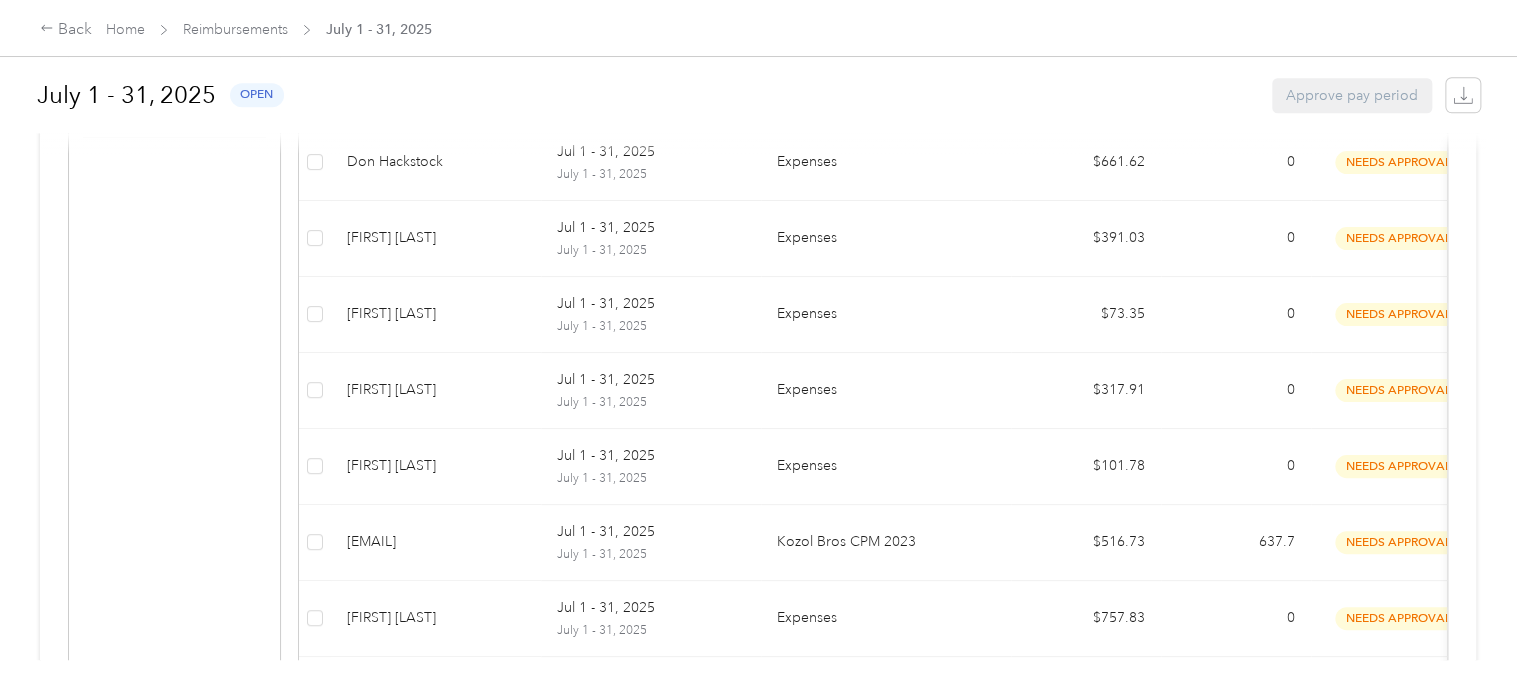 scroll, scrollTop: 0, scrollLeft: 0, axis: both 